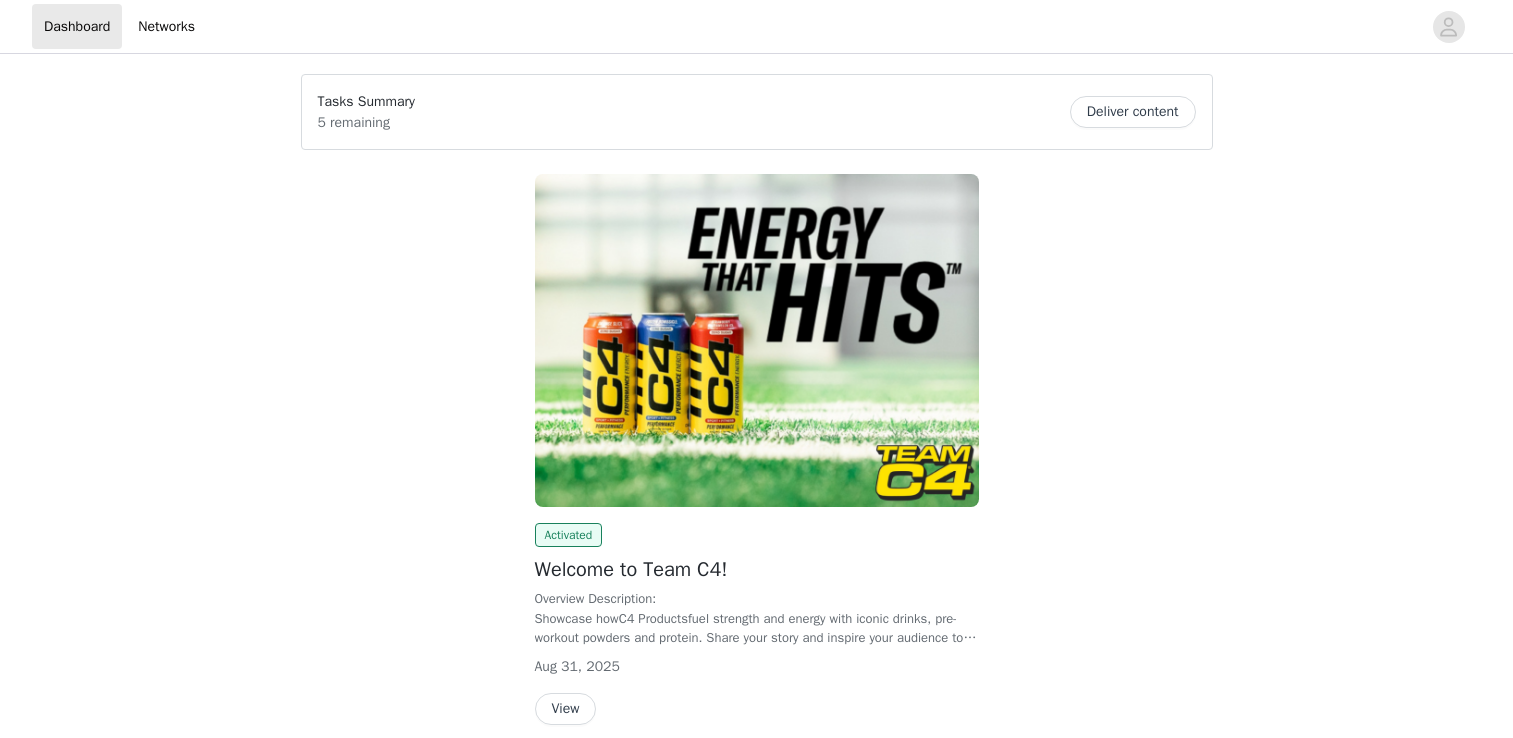 scroll, scrollTop: 0, scrollLeft: 0, axis: both 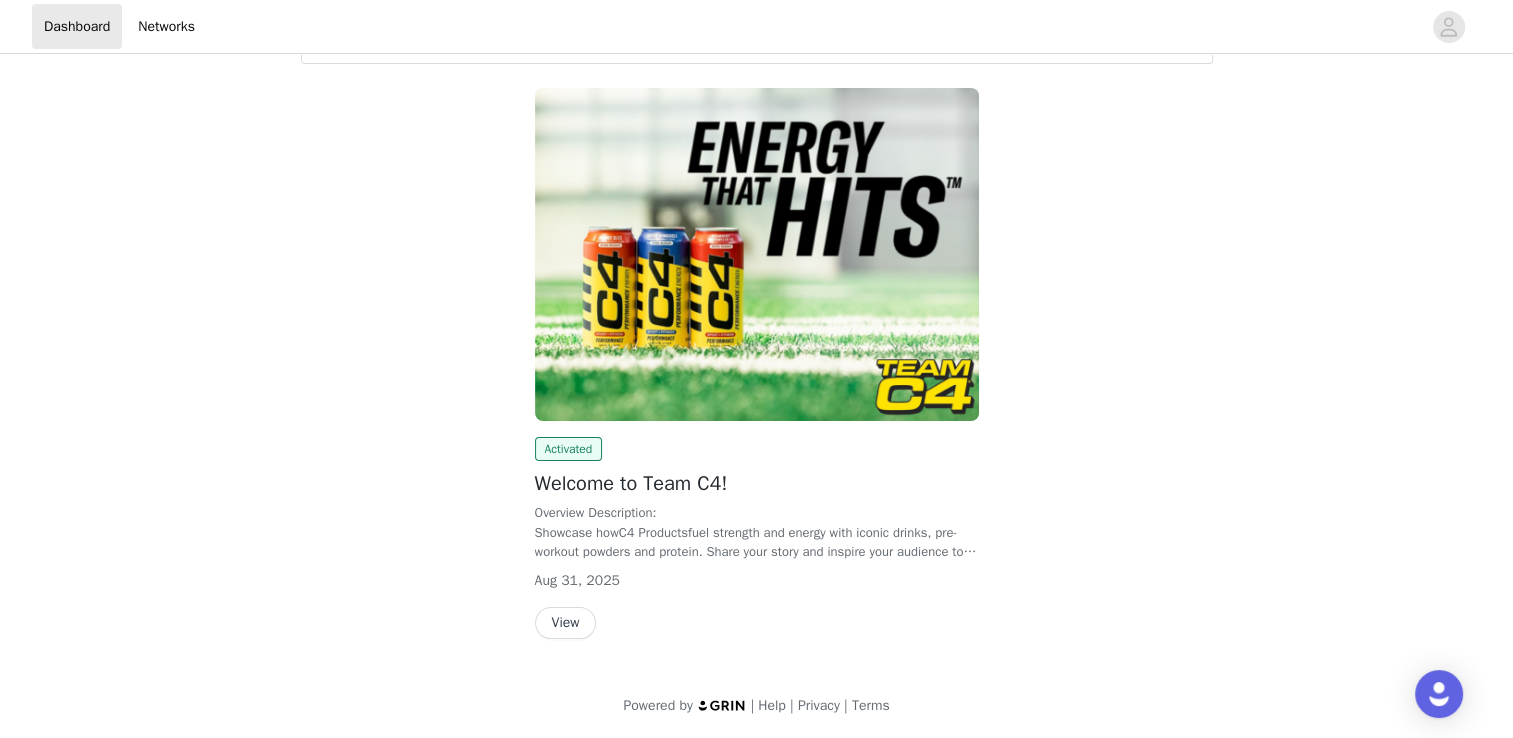 click on "View" at bounding box center [566, 623] 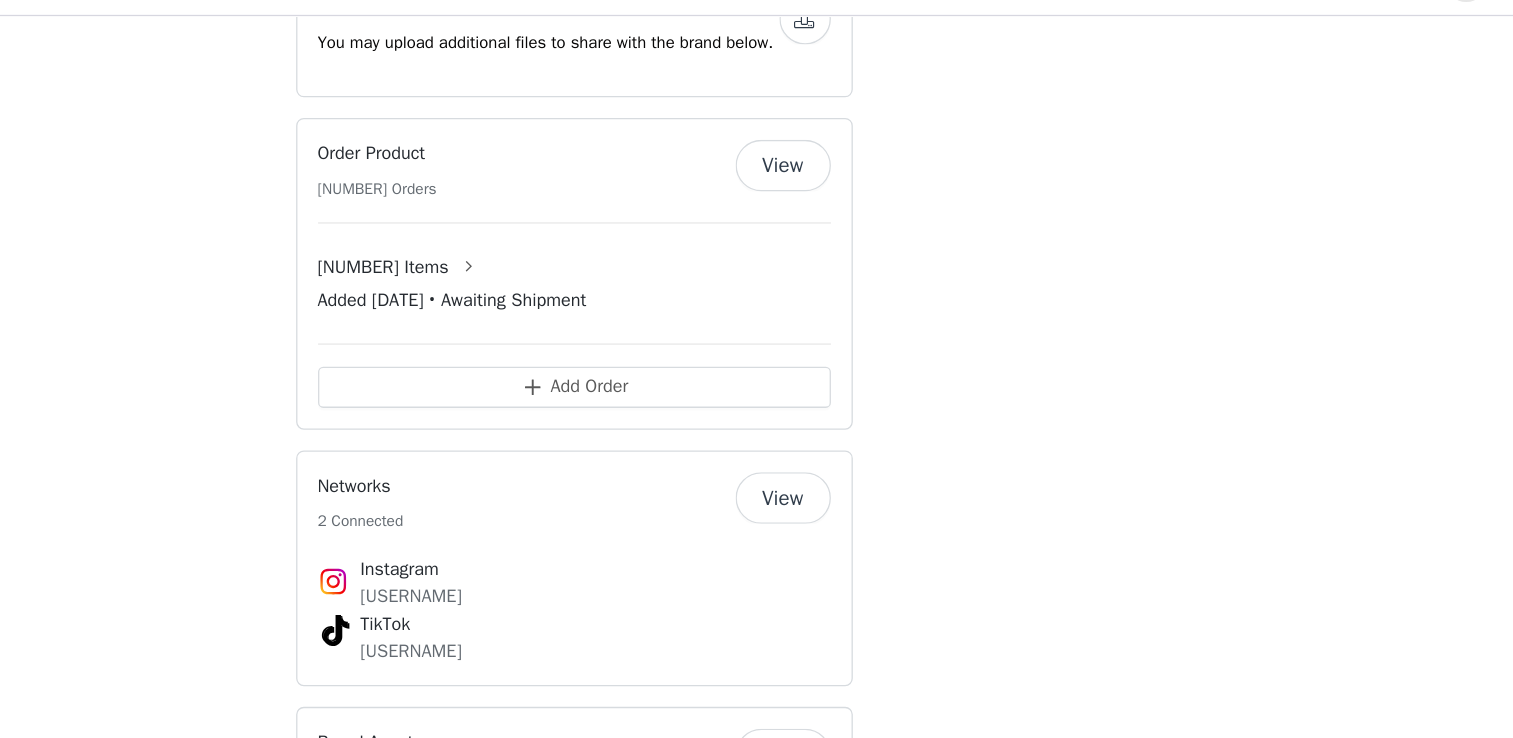 scroll, scrollTop: 1266, scrollLeft: 0, axis: vertical 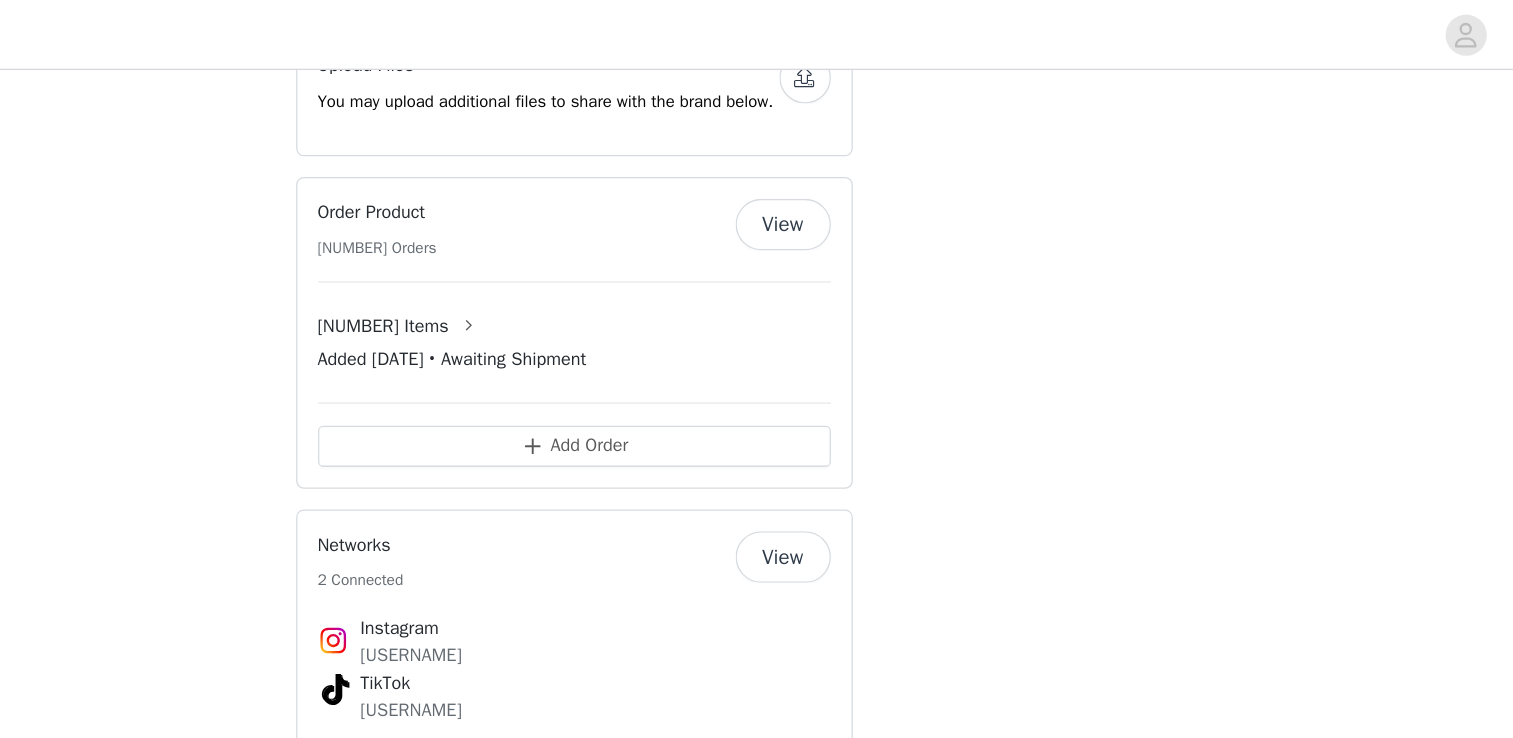 click on "View" at bounding box center [919, 174] 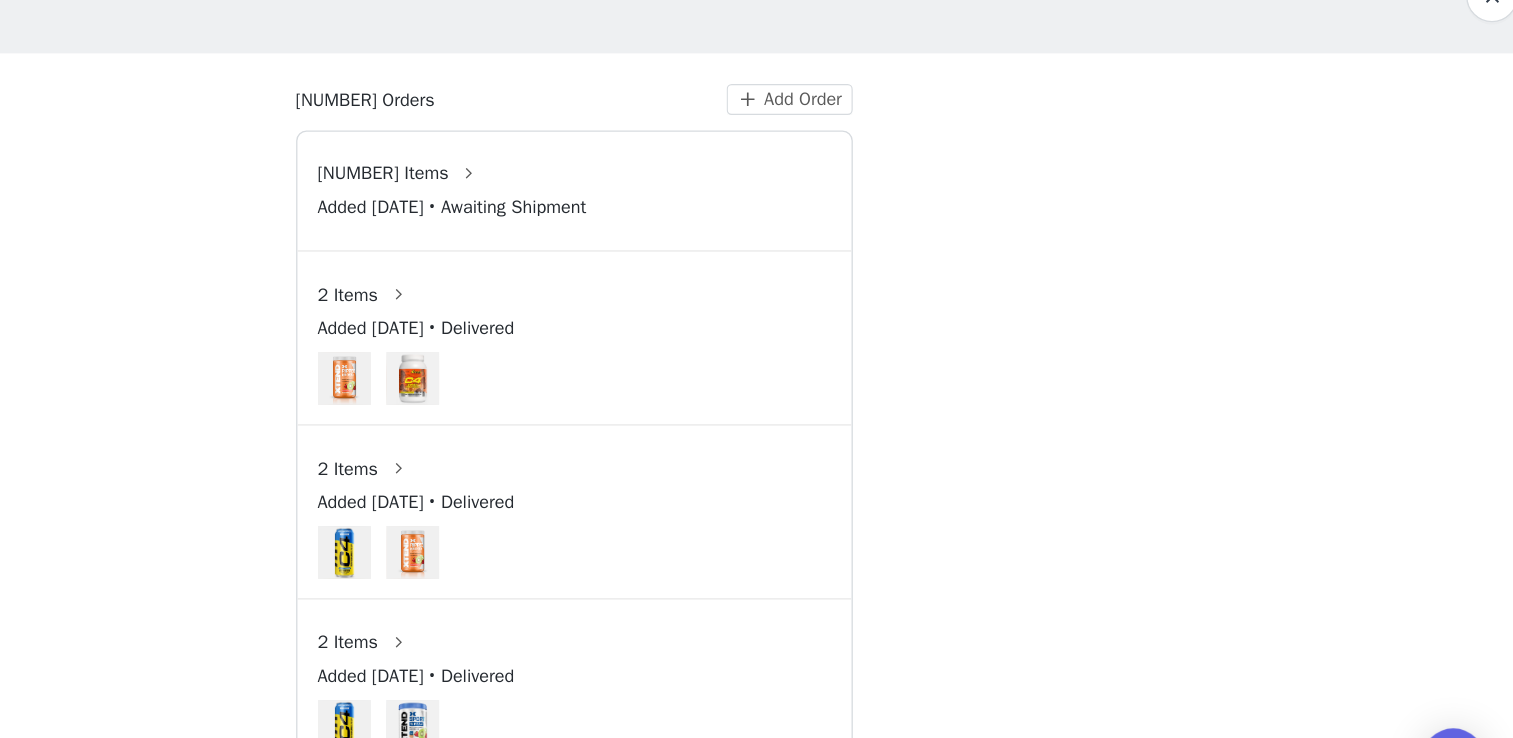 scroll, scrollTop: 0, scrollLeft: 0, axis: both 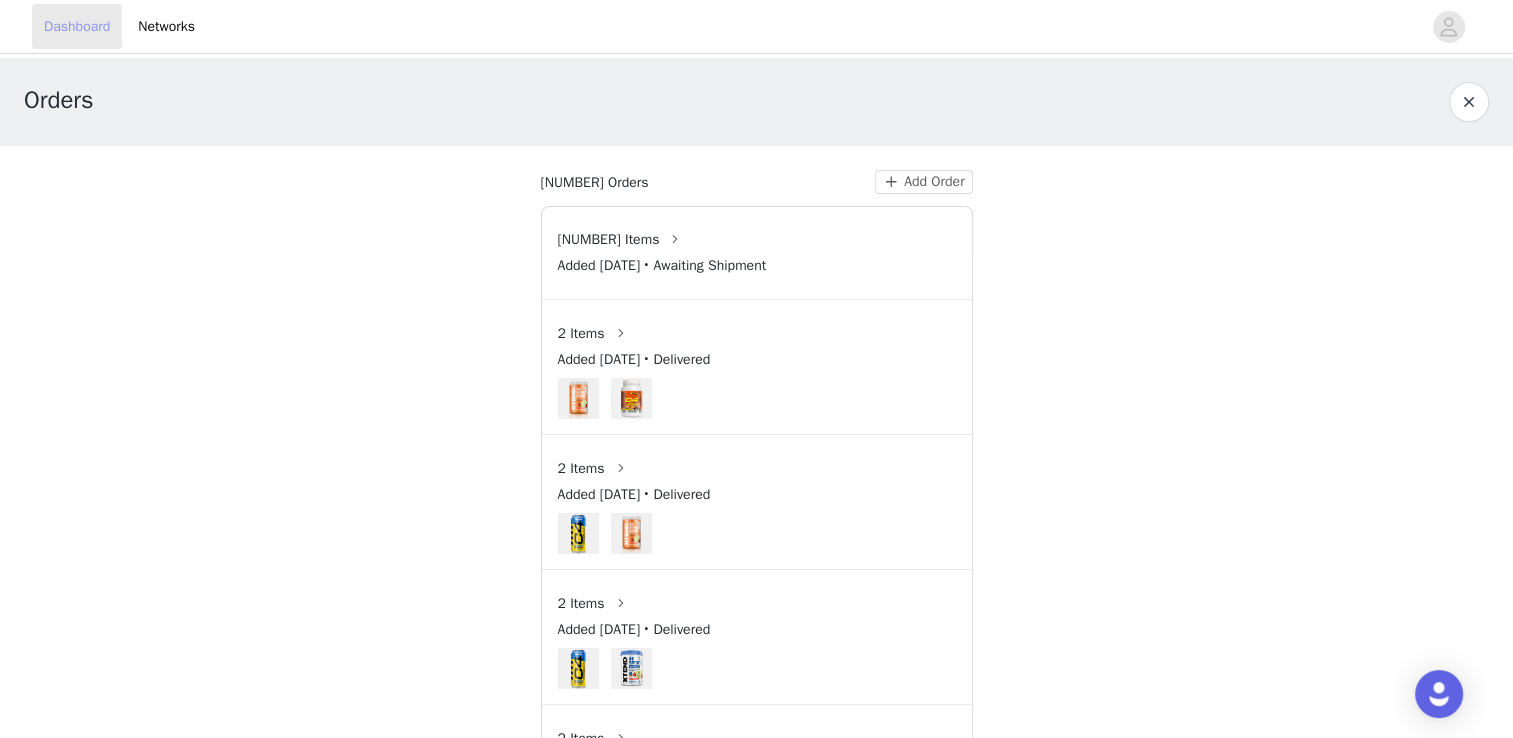 click on "Dashboard" at bounding box center (77, 26) 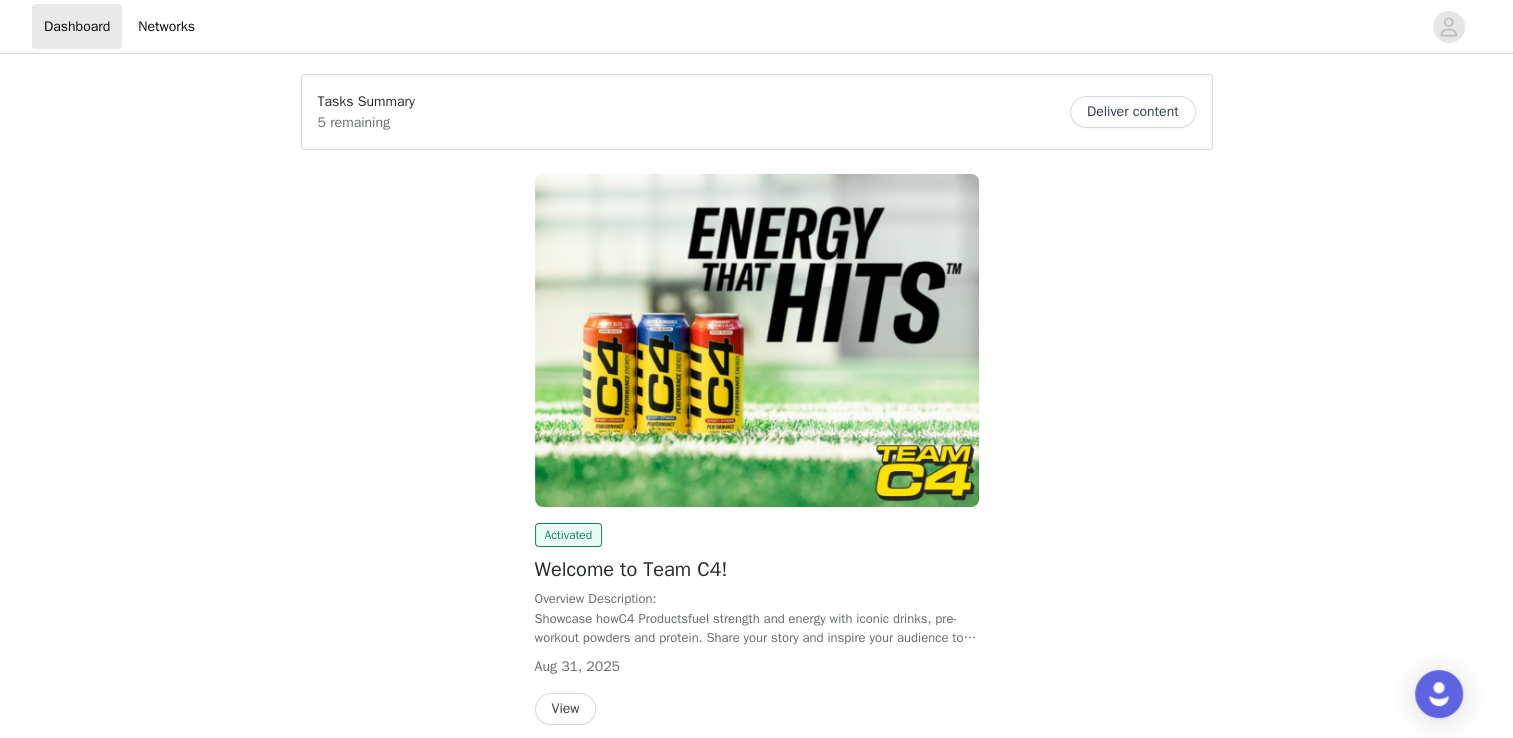 click on "View" at bounding box center (566, 709) 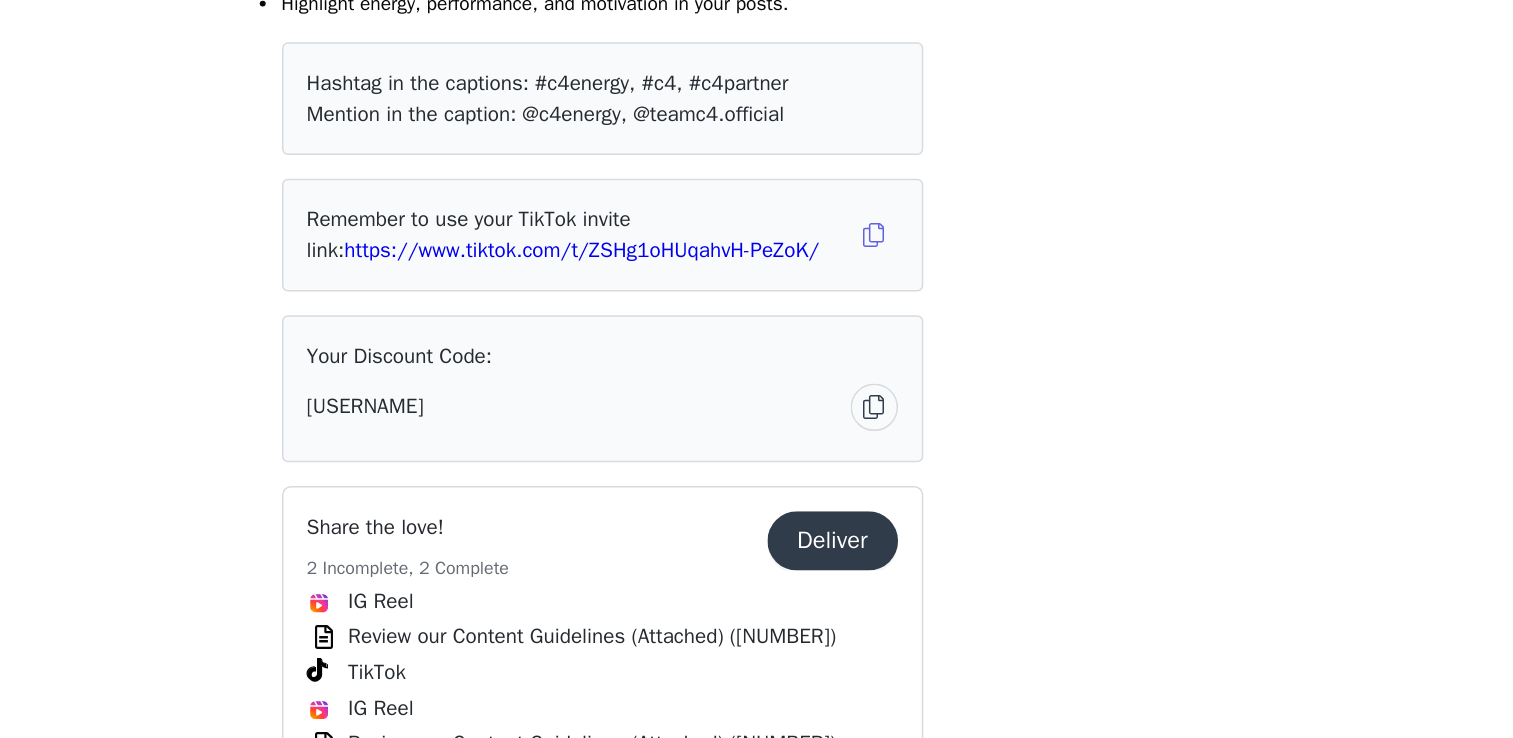 scroll, scrollTop: 467, scrollLeft: 0, axis: vertical 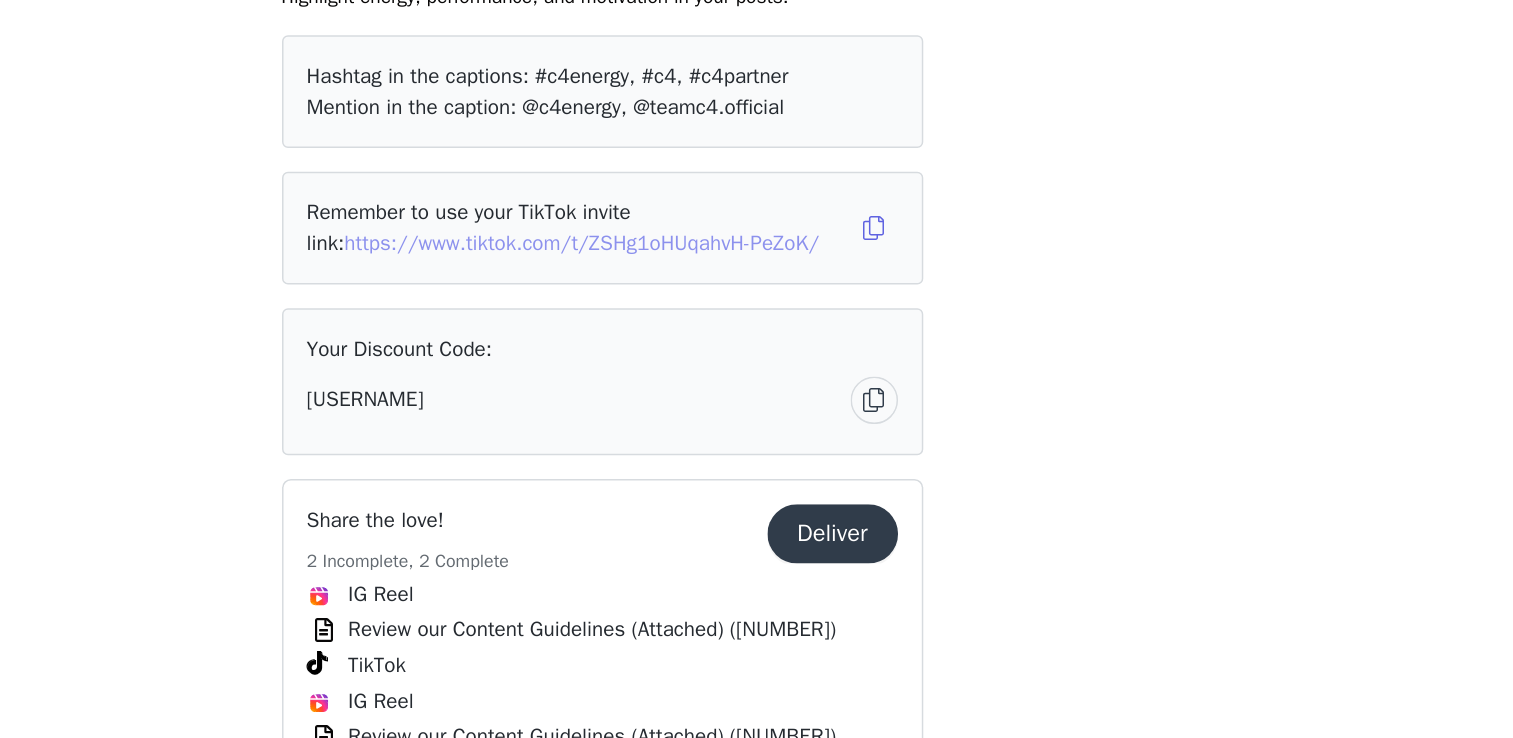 click on "https://www.tiktok.com/t/ZSHg1oHUqahvH-PeZoK/" at bounding box center (743, 396) 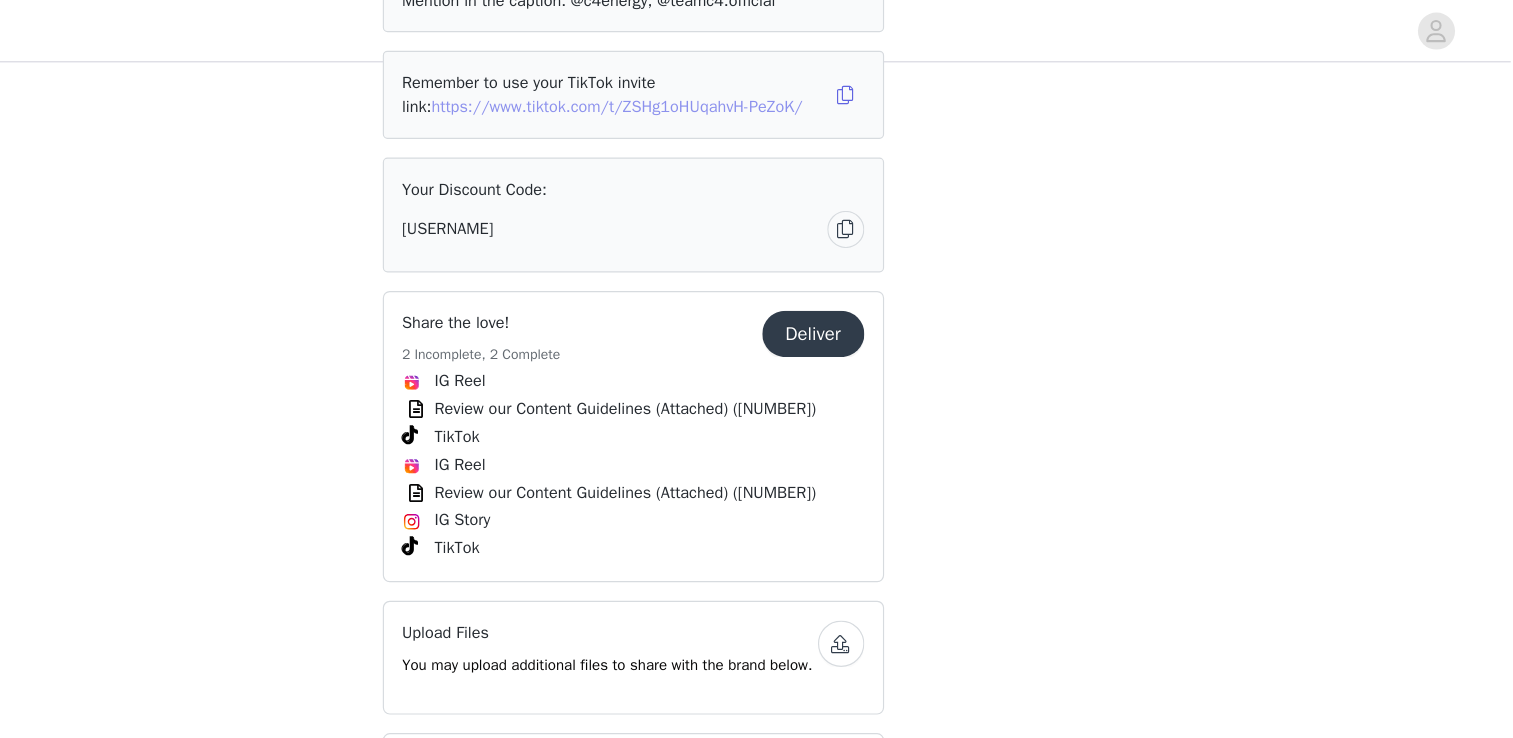 scroll, scrollTop: 771, scrollLeft: 0, axis: vertical 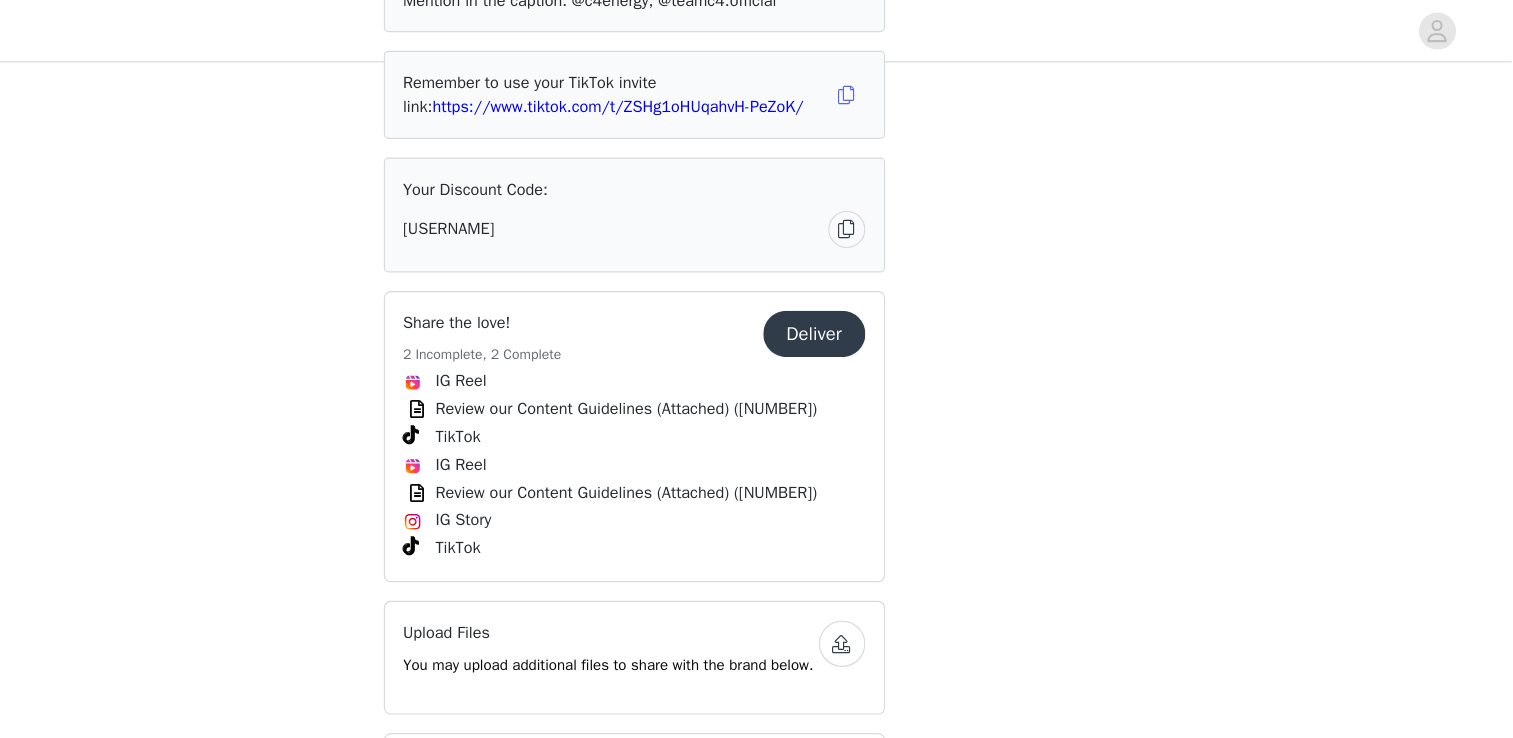 click on "Deliver" at bounding box center [912, 288] 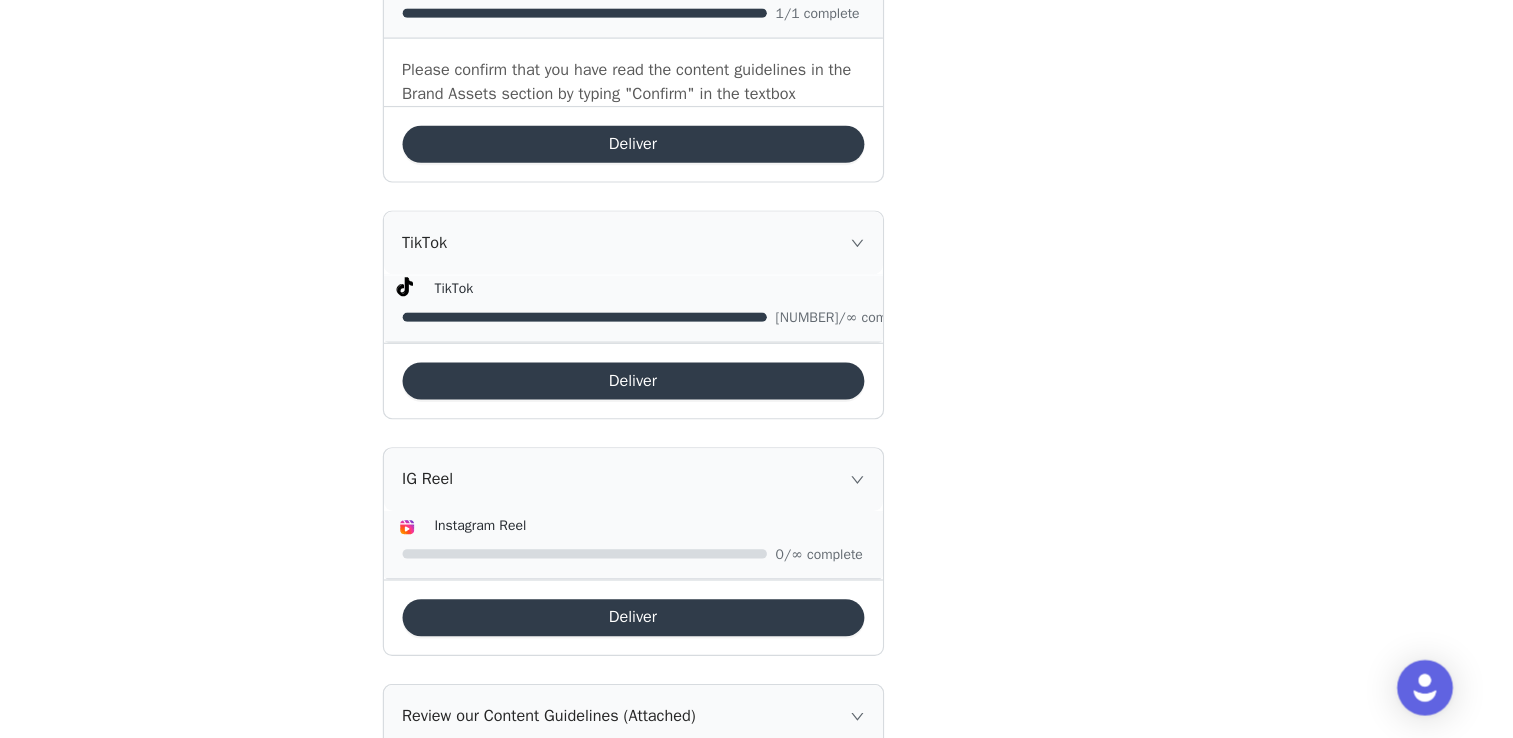 scroll, scrollTop: 1102, scrollLeft: 0, axis: vertical 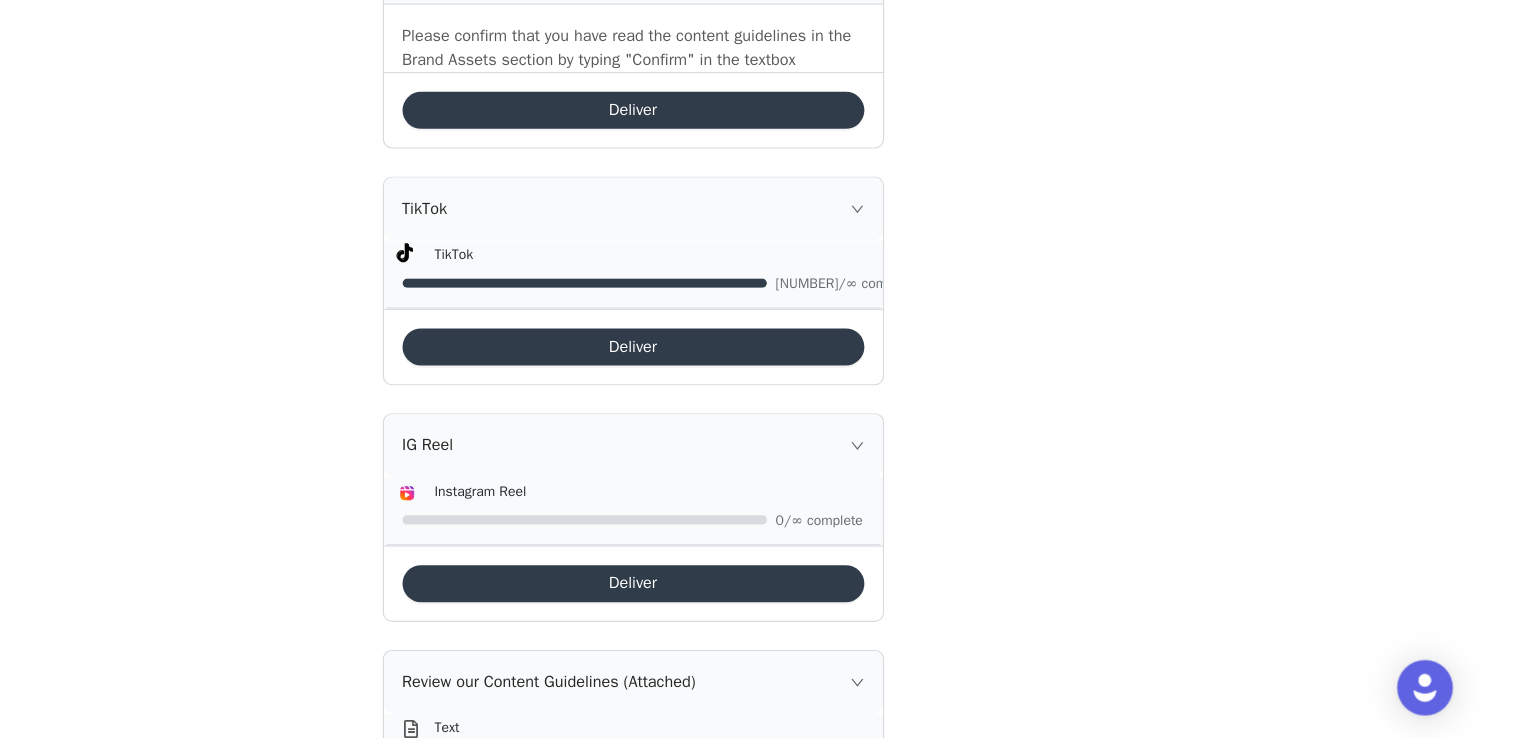 click on "Deliver" at bounding box center [757, 604] 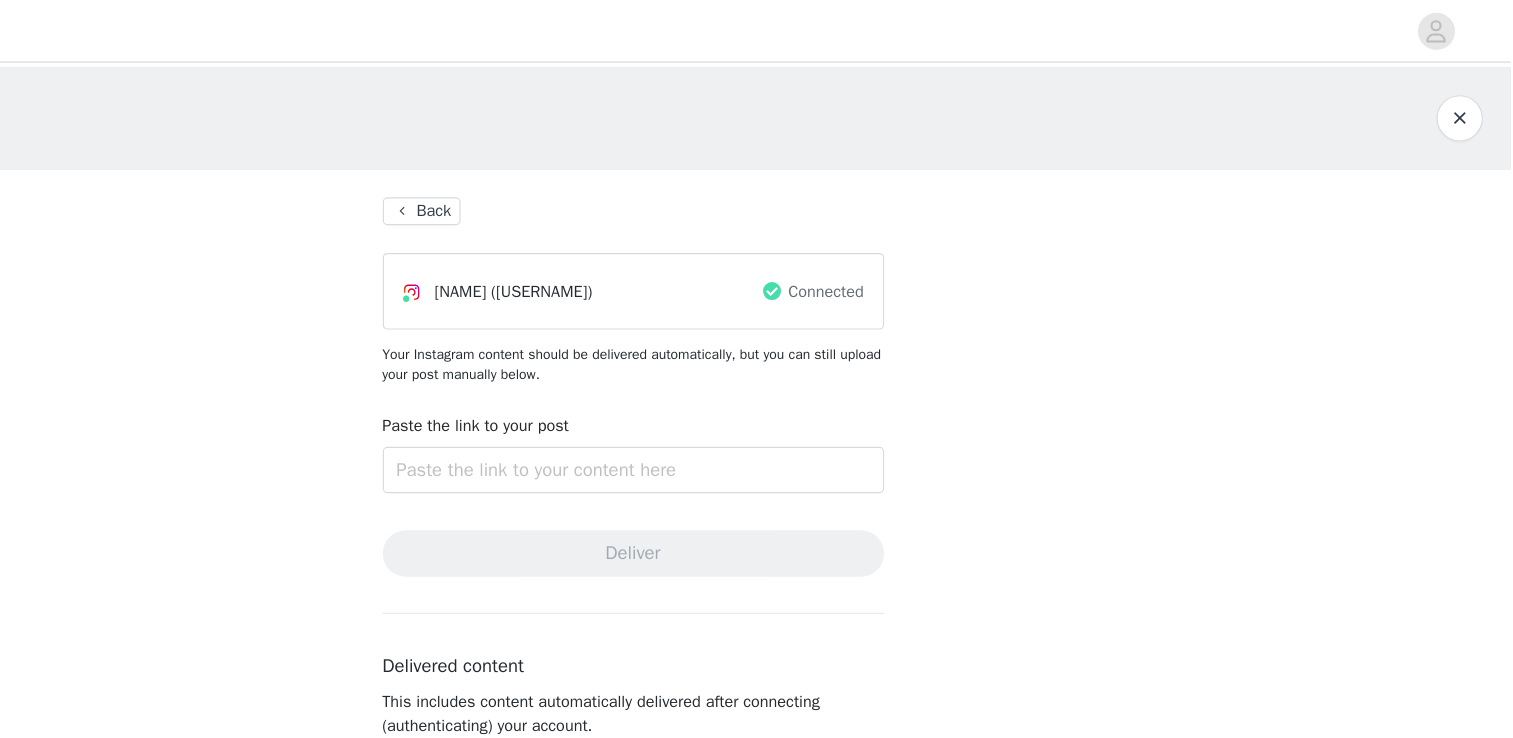 scroll, scrollTop: 21, scrollLeft: 0, axis: vertical 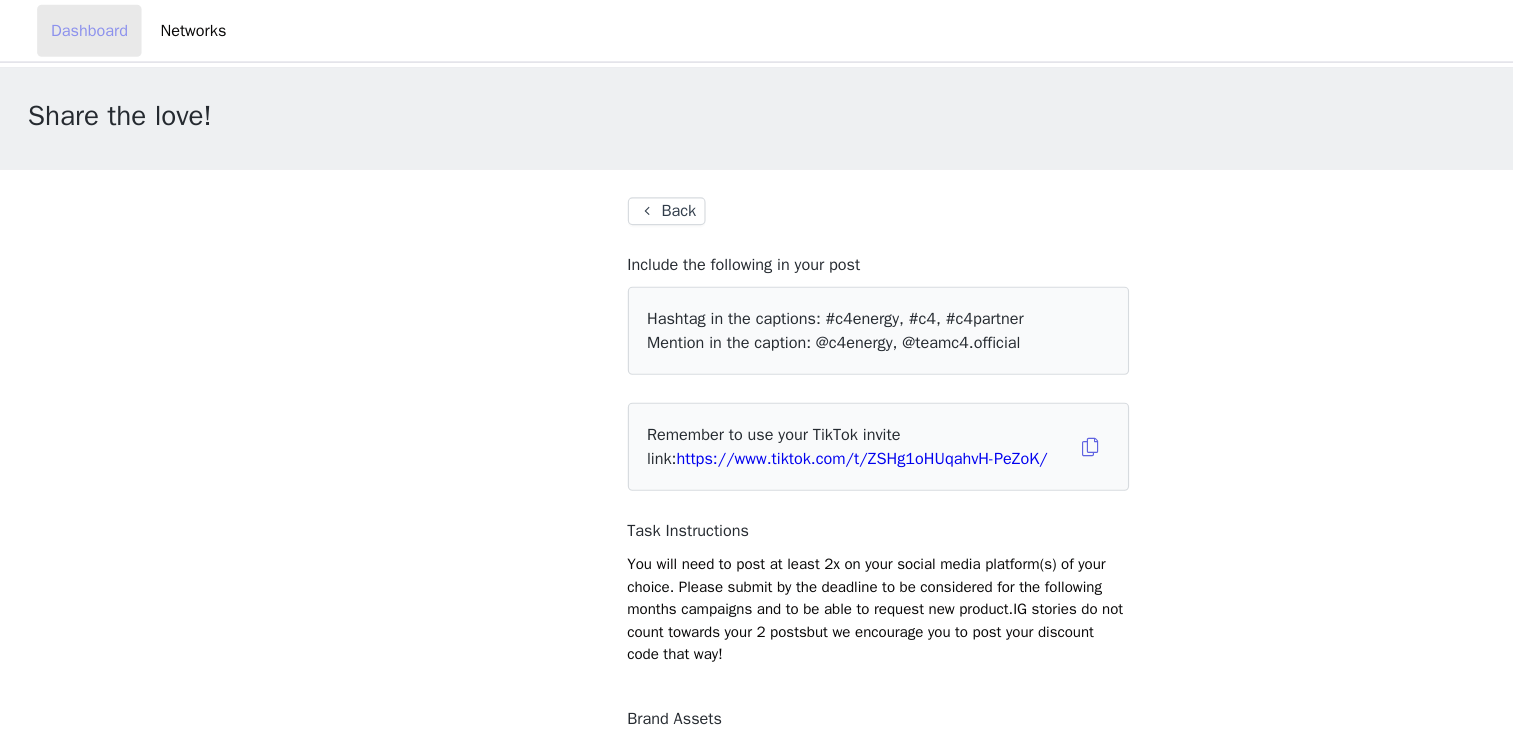 click on "Dashboard" at bounding box center [77, 26] 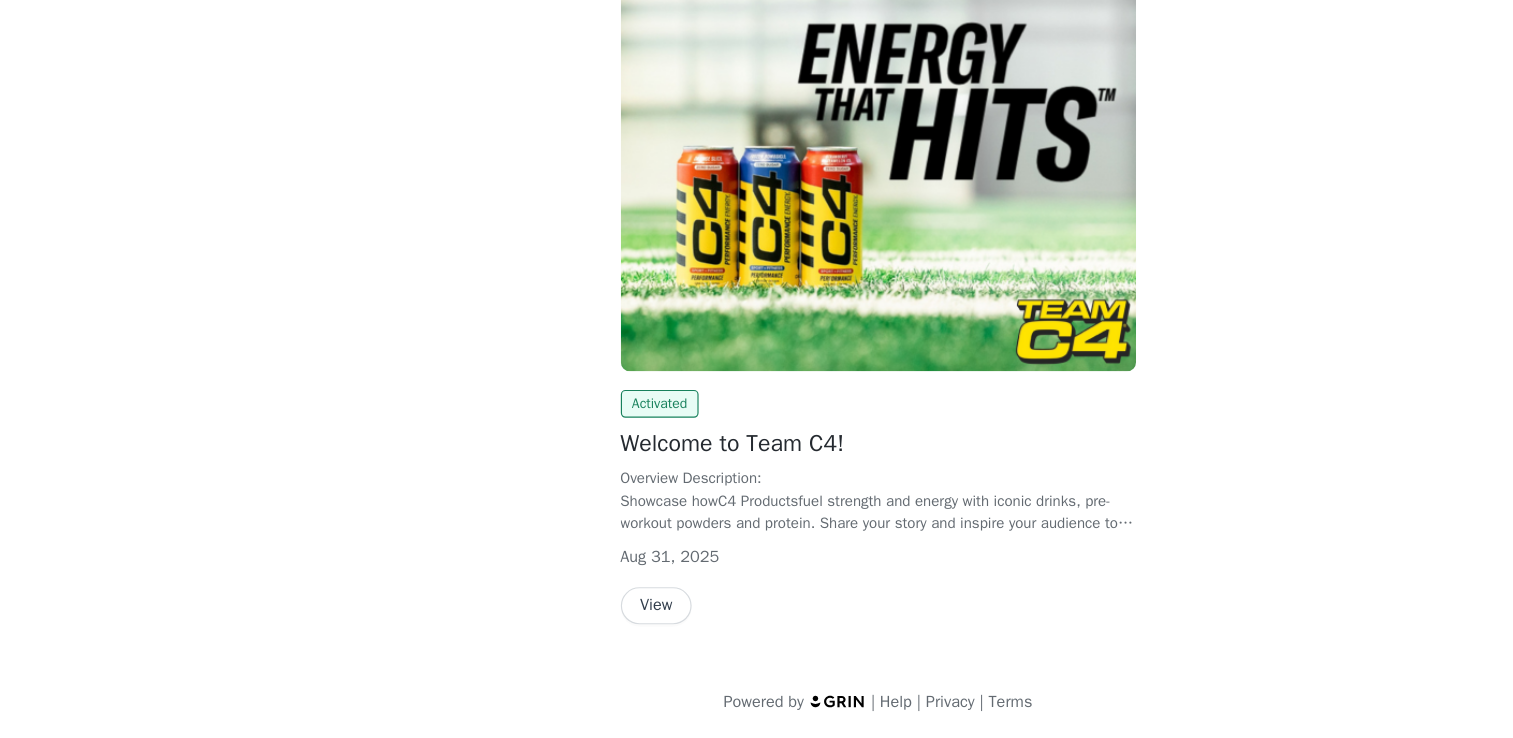 scroll, scrollTop: 85, scrollLeft: 0, axis: vertical 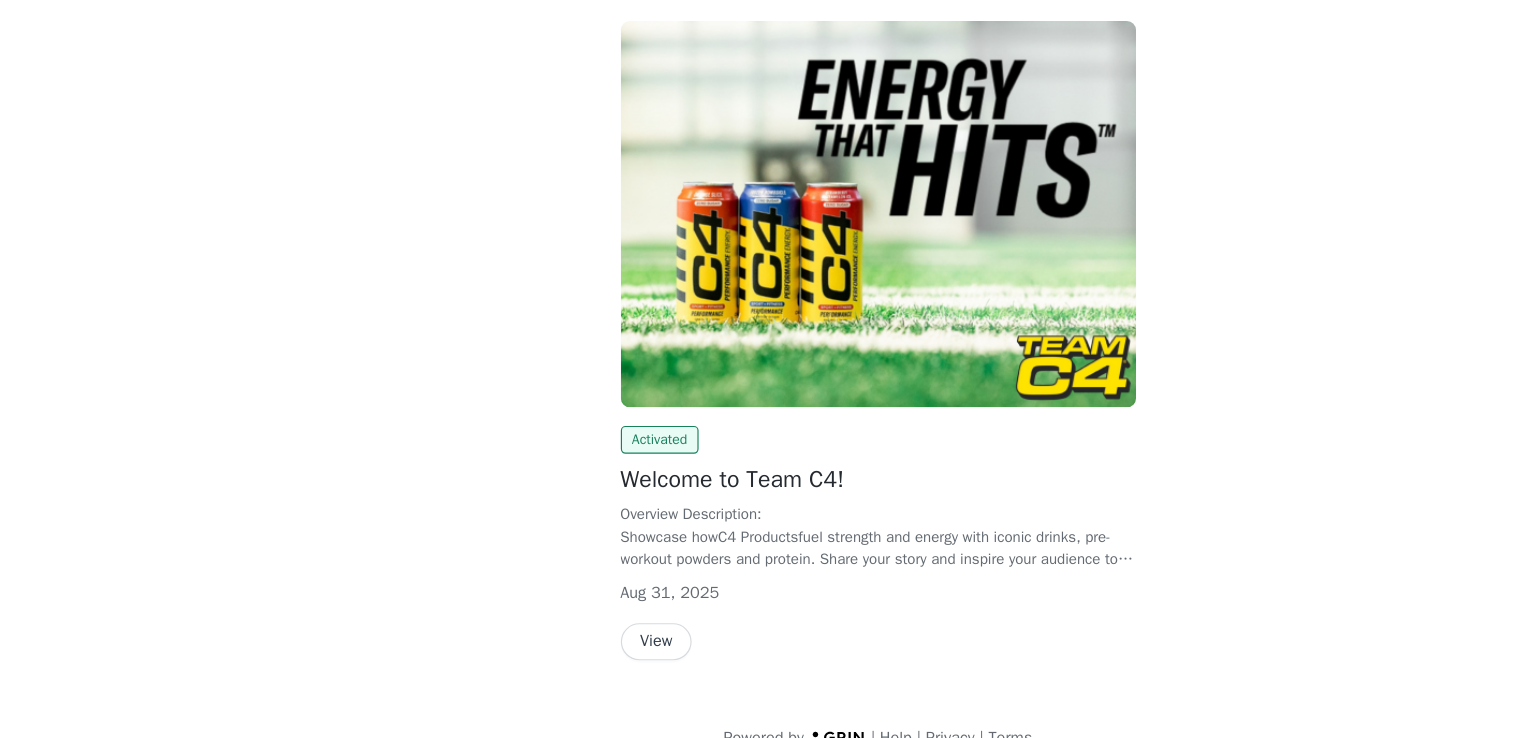 click on "View" at bounding box center (566, 624) 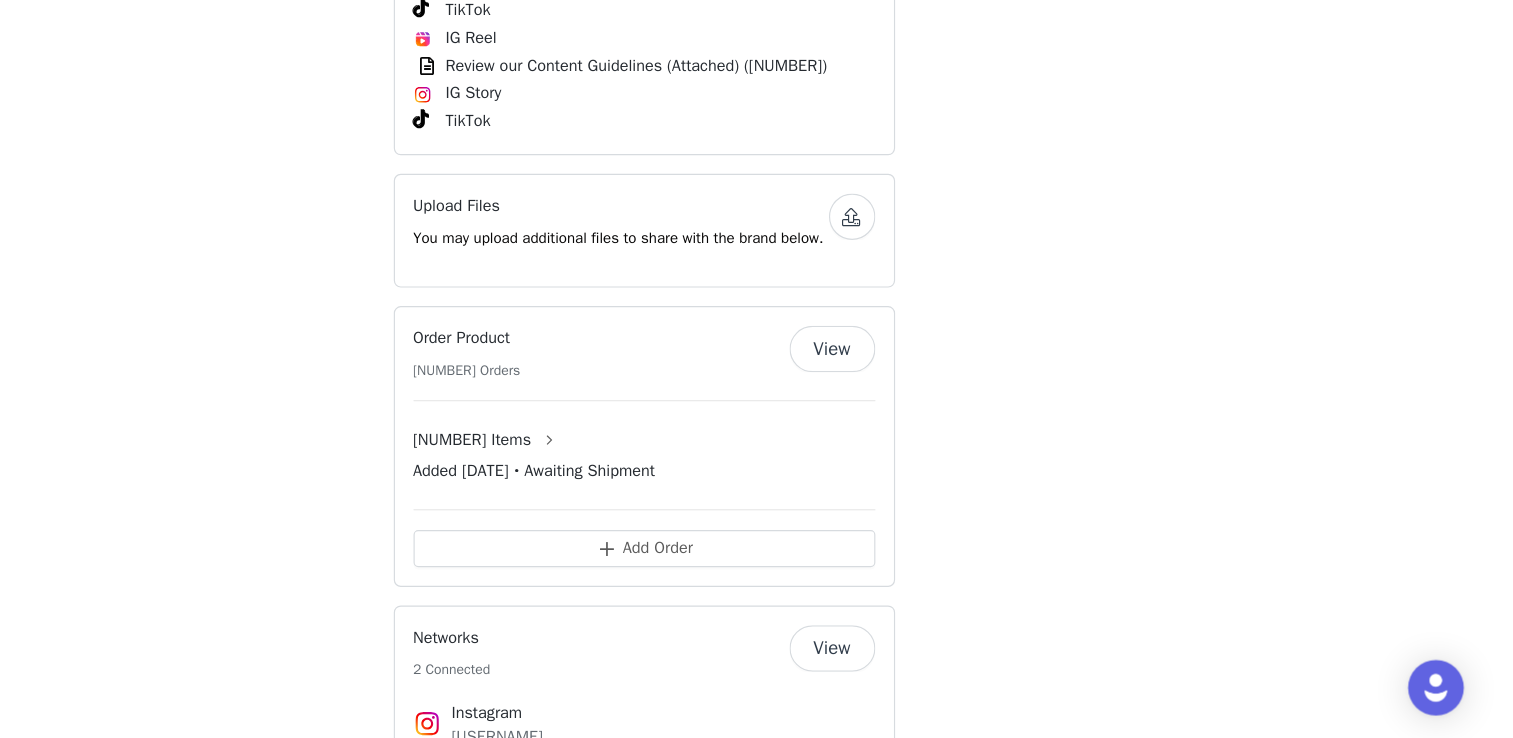 scroll, scrollTop: 1040, scrollLeft: 0, axis: vertical 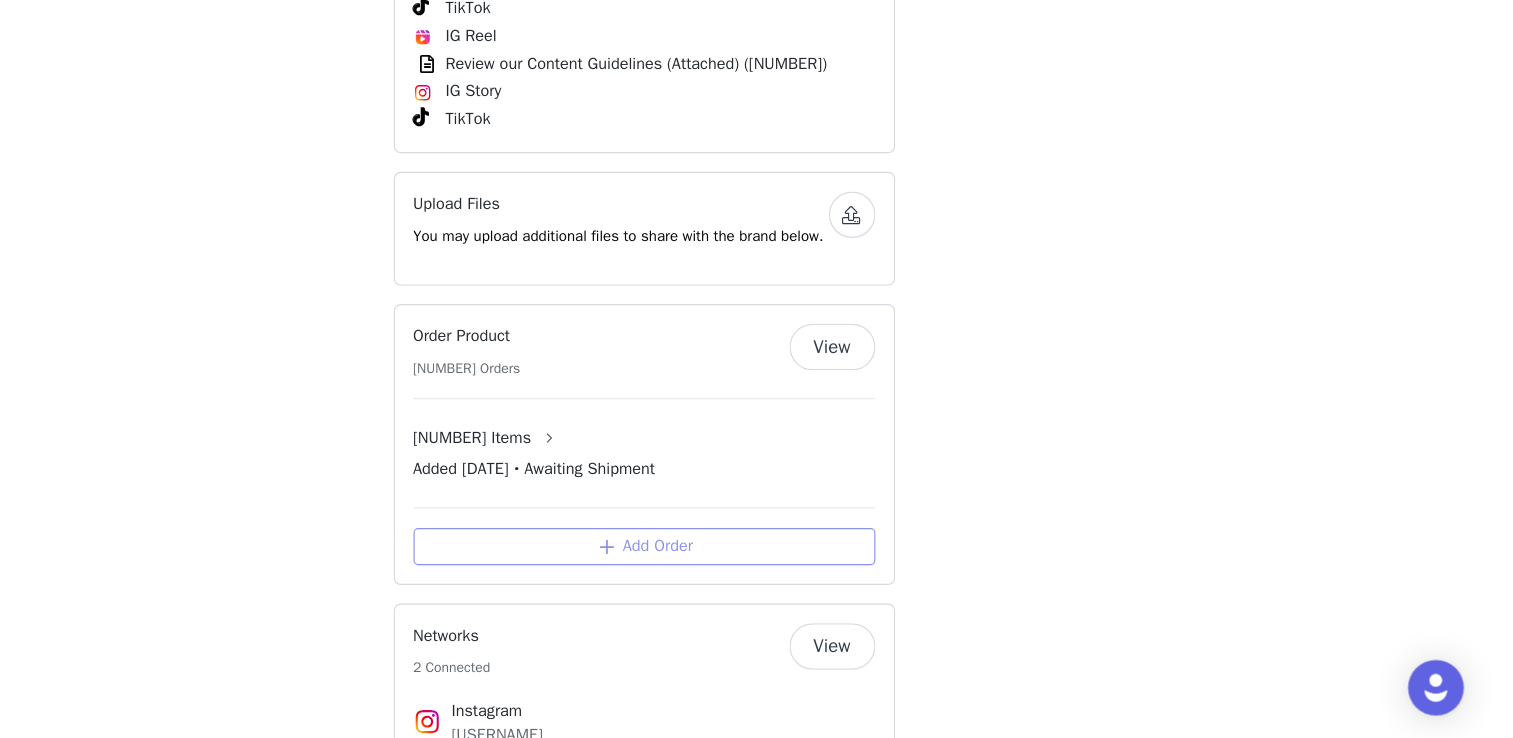 click on "Add Order" at bounding box center (757, 572) 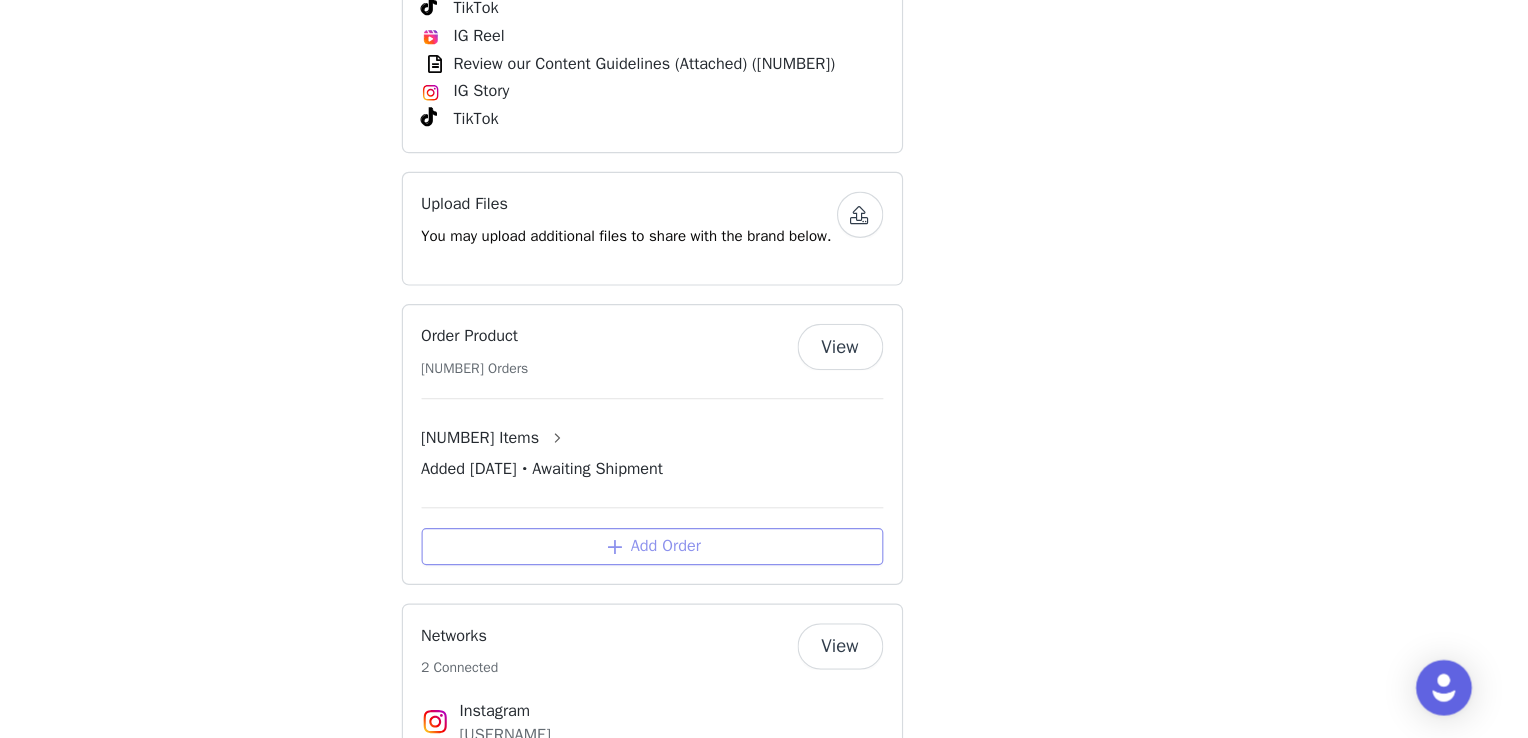 scroll, scrollTop: 0, scrollLeft: 0, axis: both 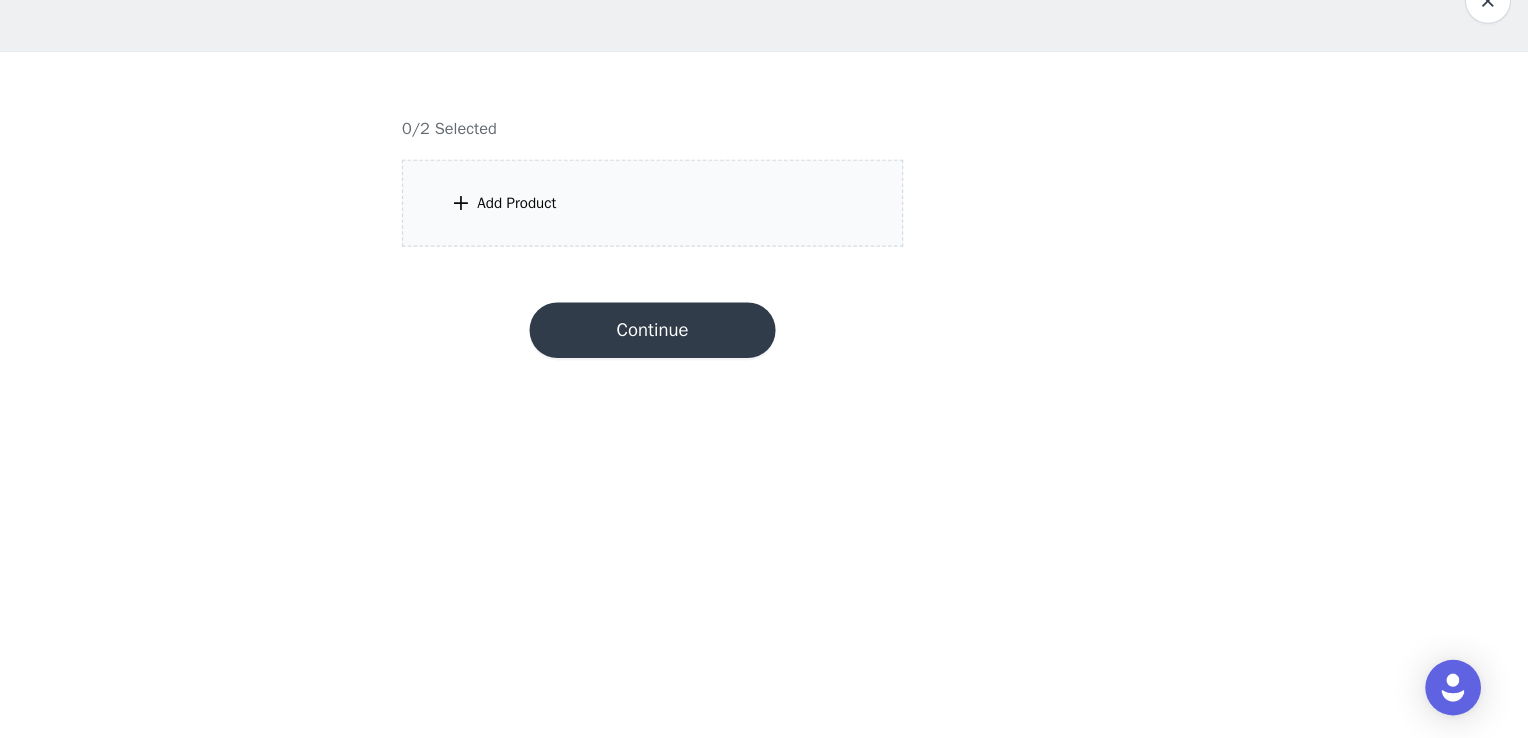 click on "Add Product" at bounding box center (764, 276) 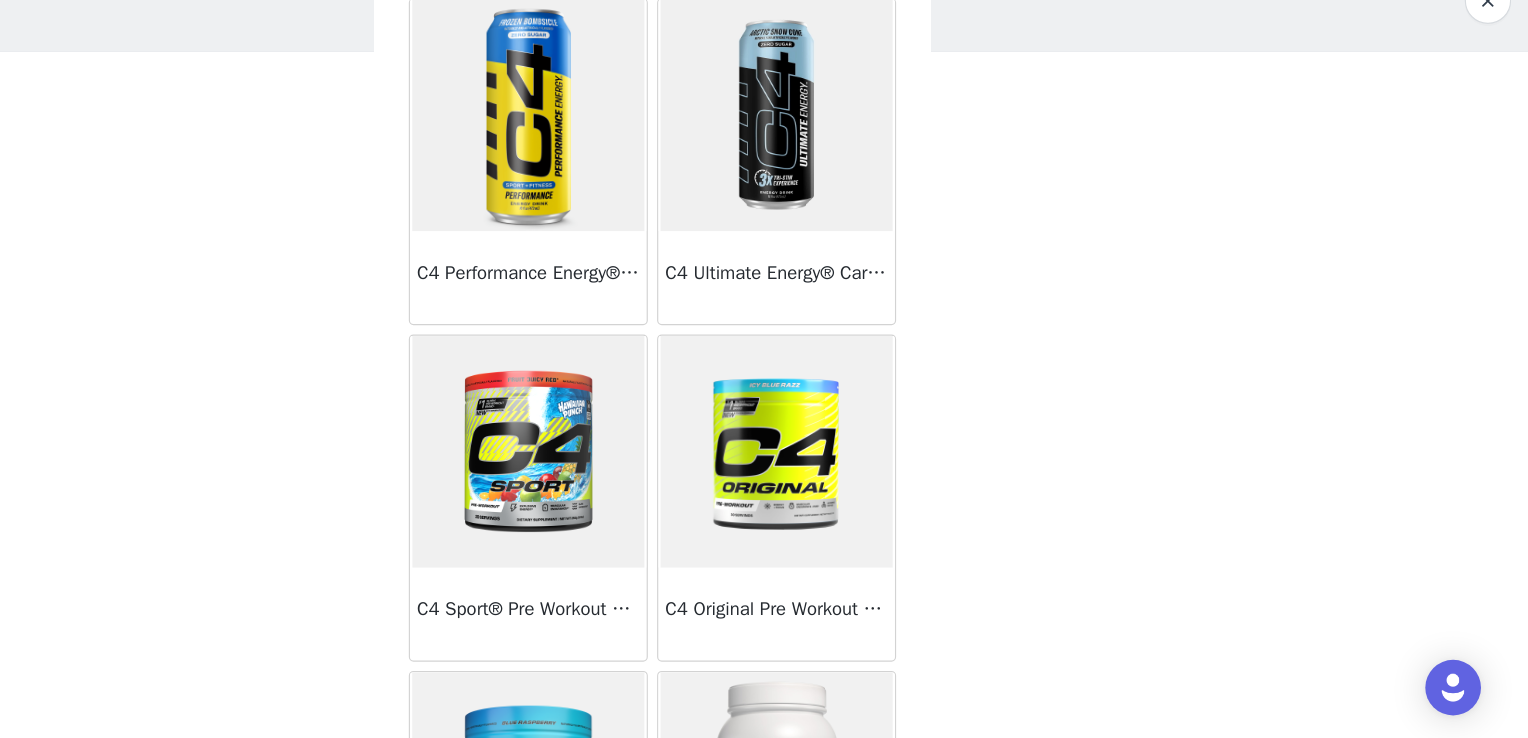 scroll, scrollTop: 0, scrollLeft: 0, axis: both 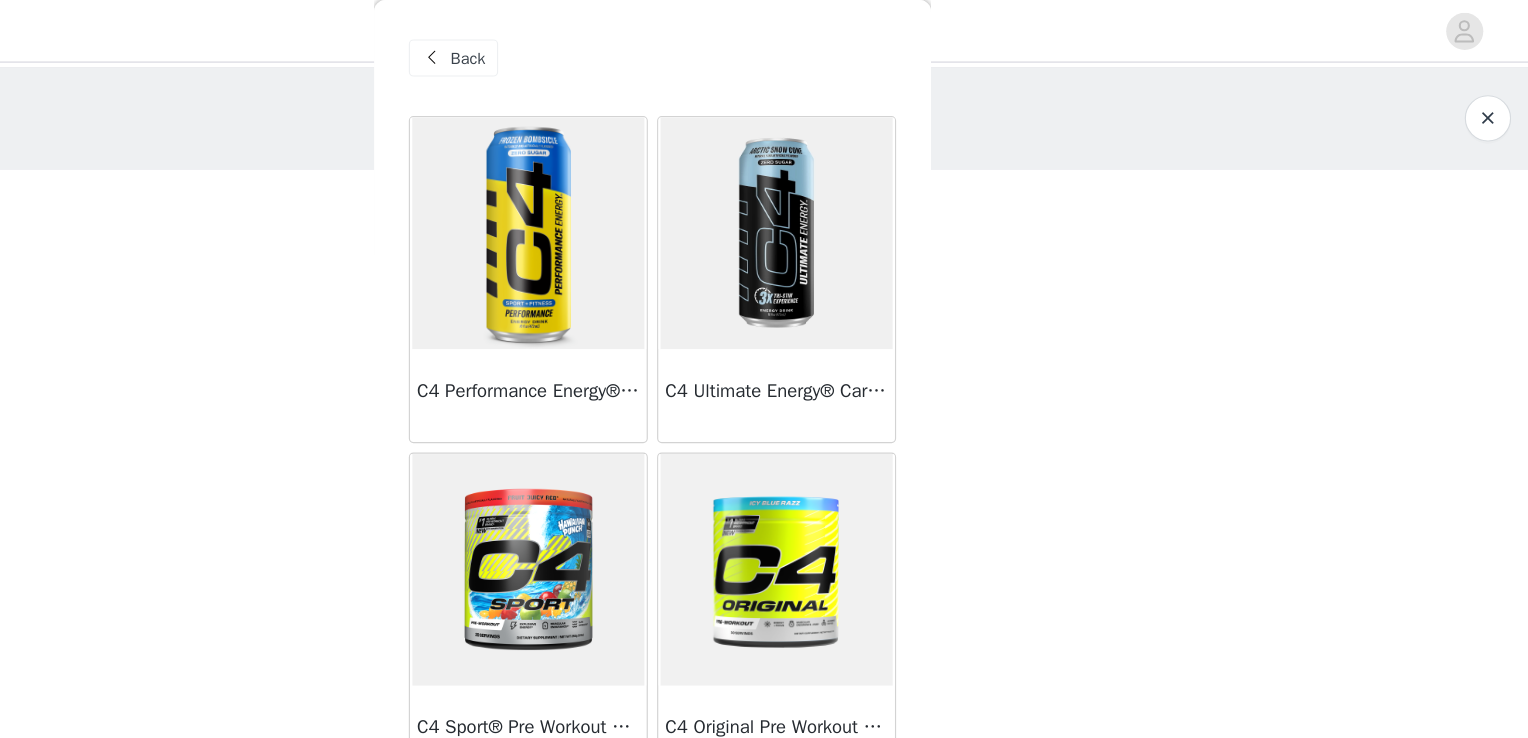 click on "C4 Performance Energy® Carbonated" at bounding box center [657, 341] 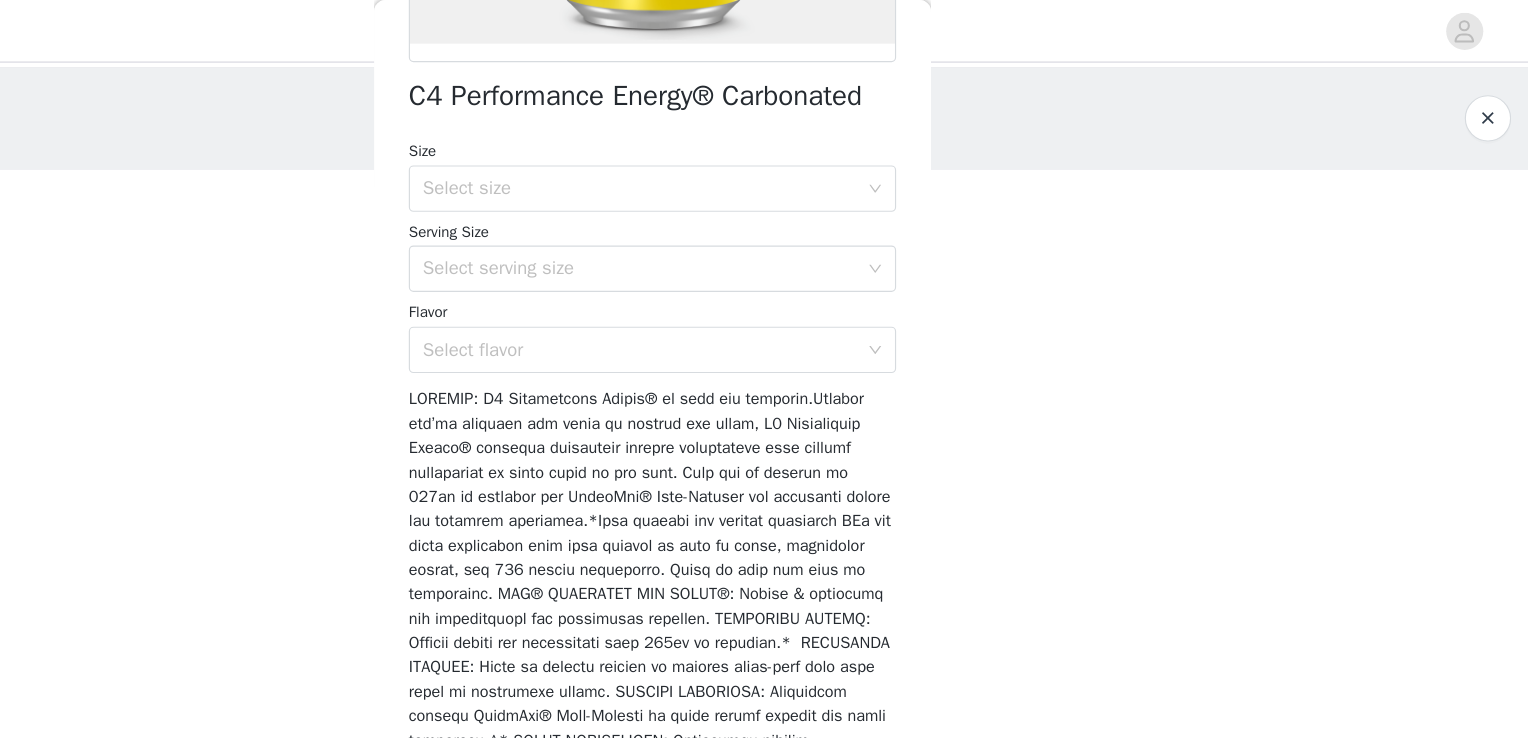 scroll, scrollTop: 516, scrollLeft: 0, axis: vertical 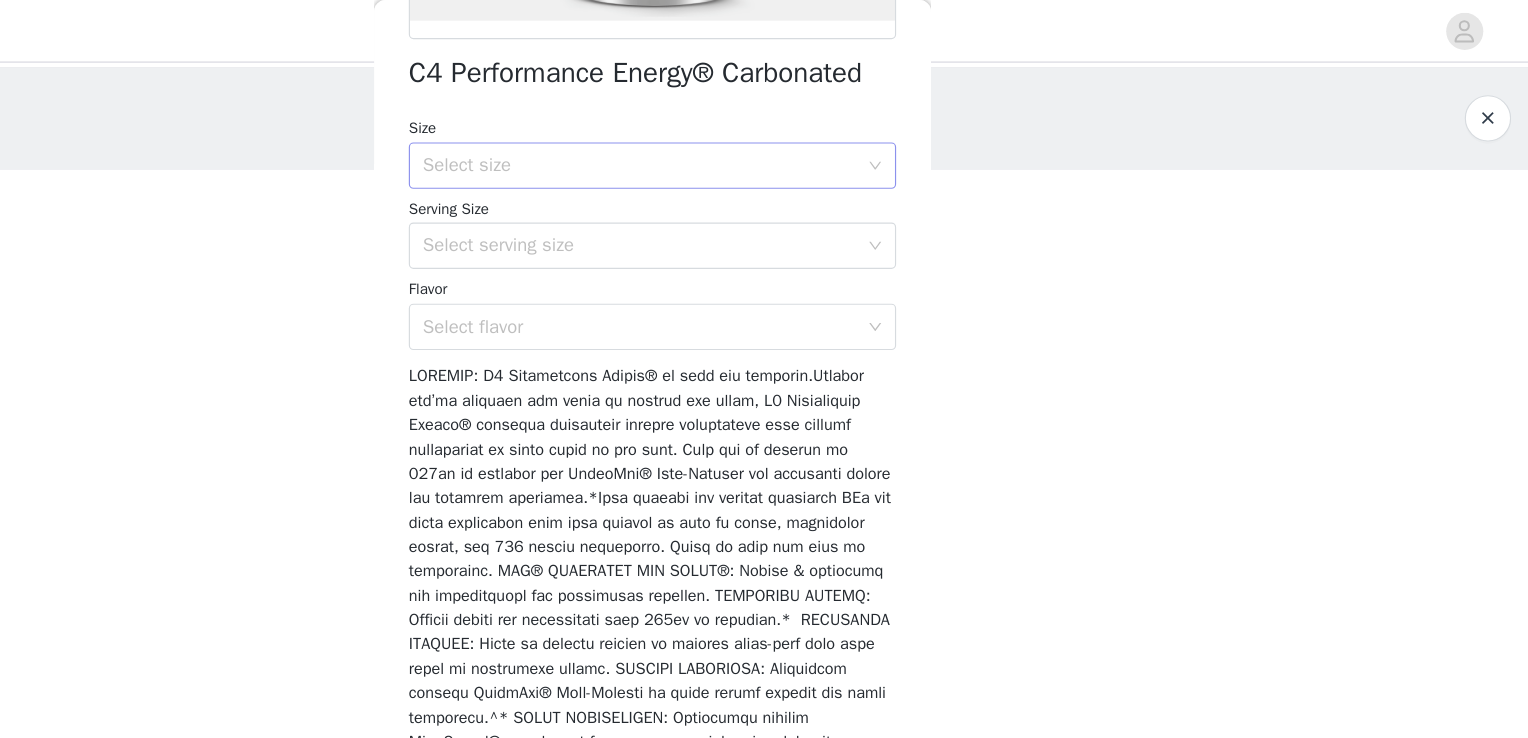 click on "Select size" at bounding box center (753, 143) 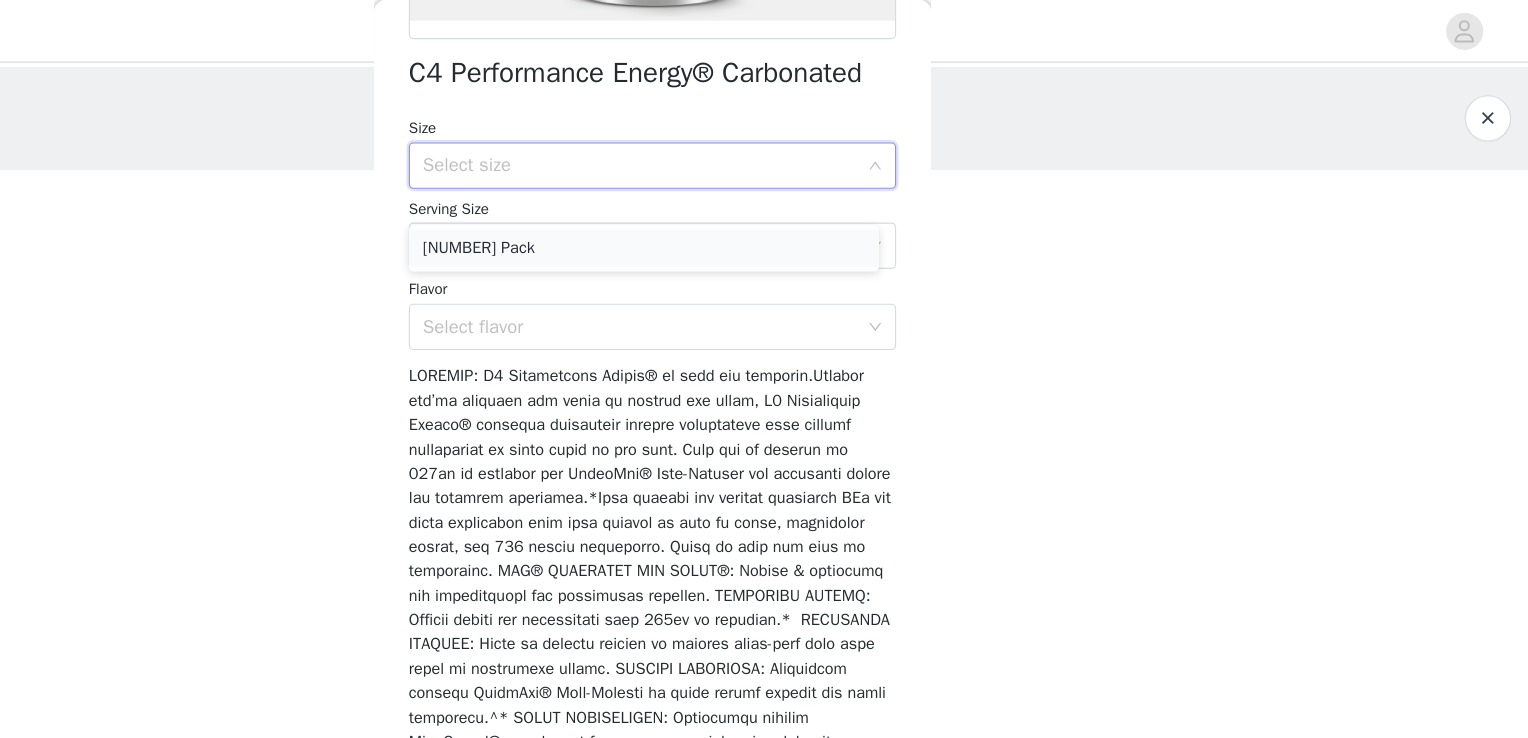 click on "[NUMBER] Pack" at bounding box center [756, 214] 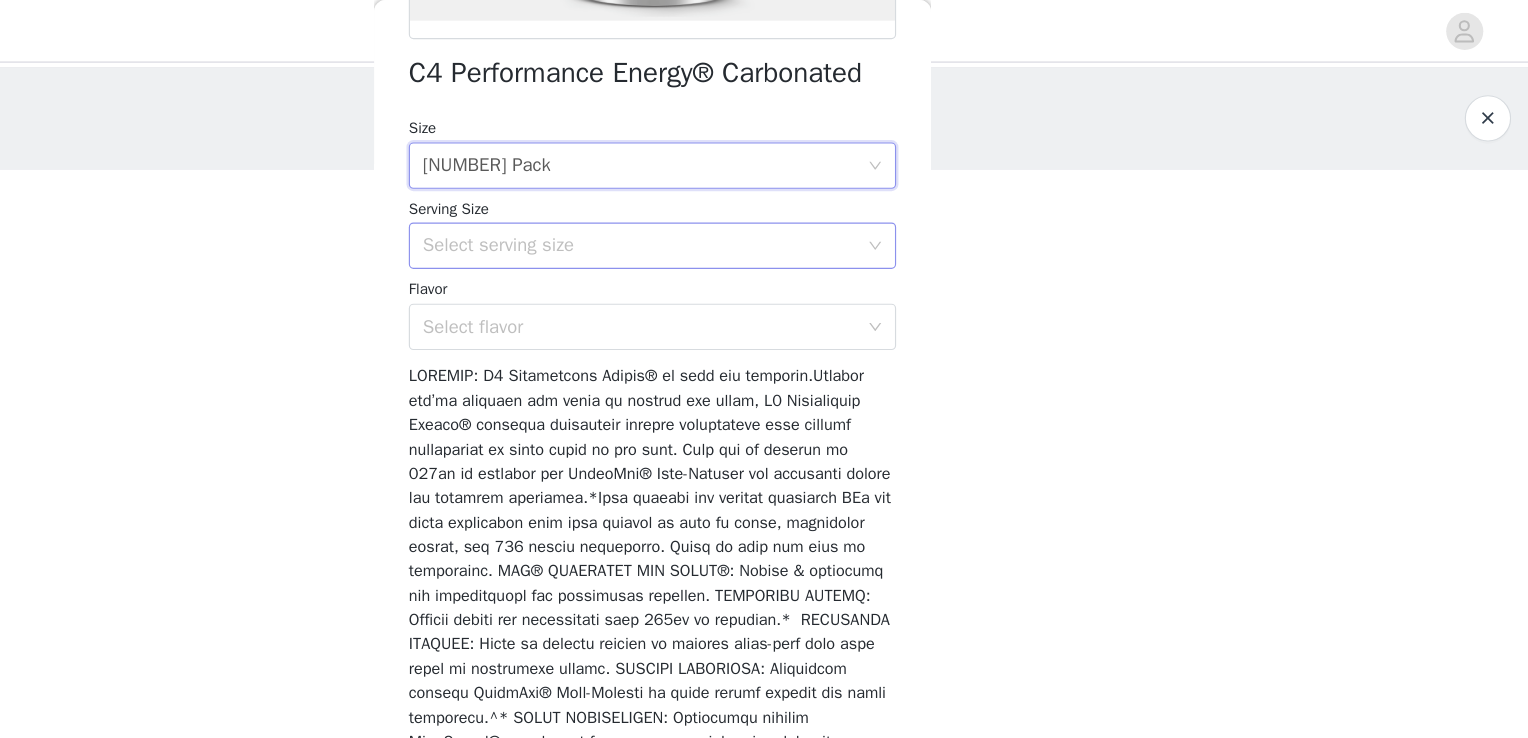 click on "Select serving size" at bounding box center (753, 212) 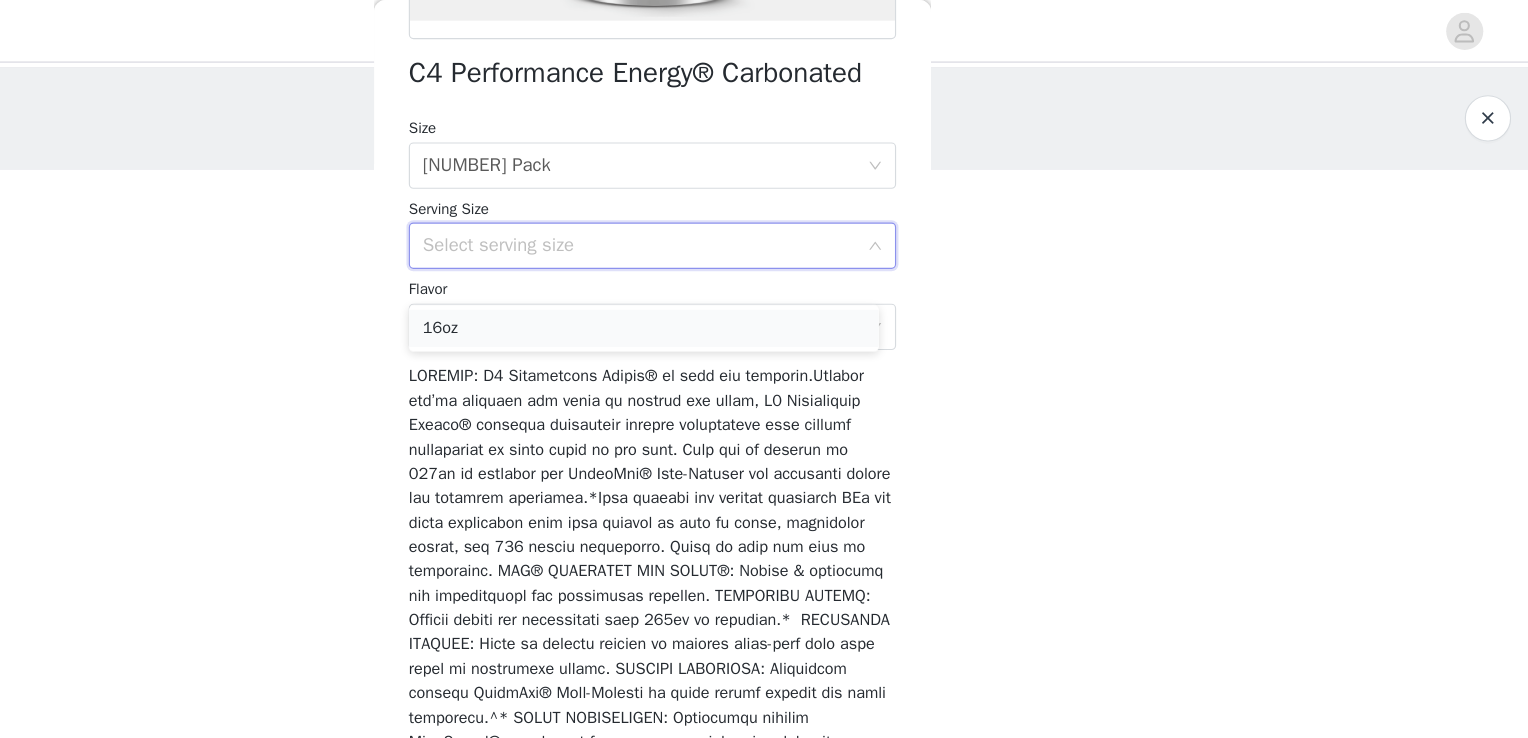 click on "16oz" at bounding box center [756, 283] 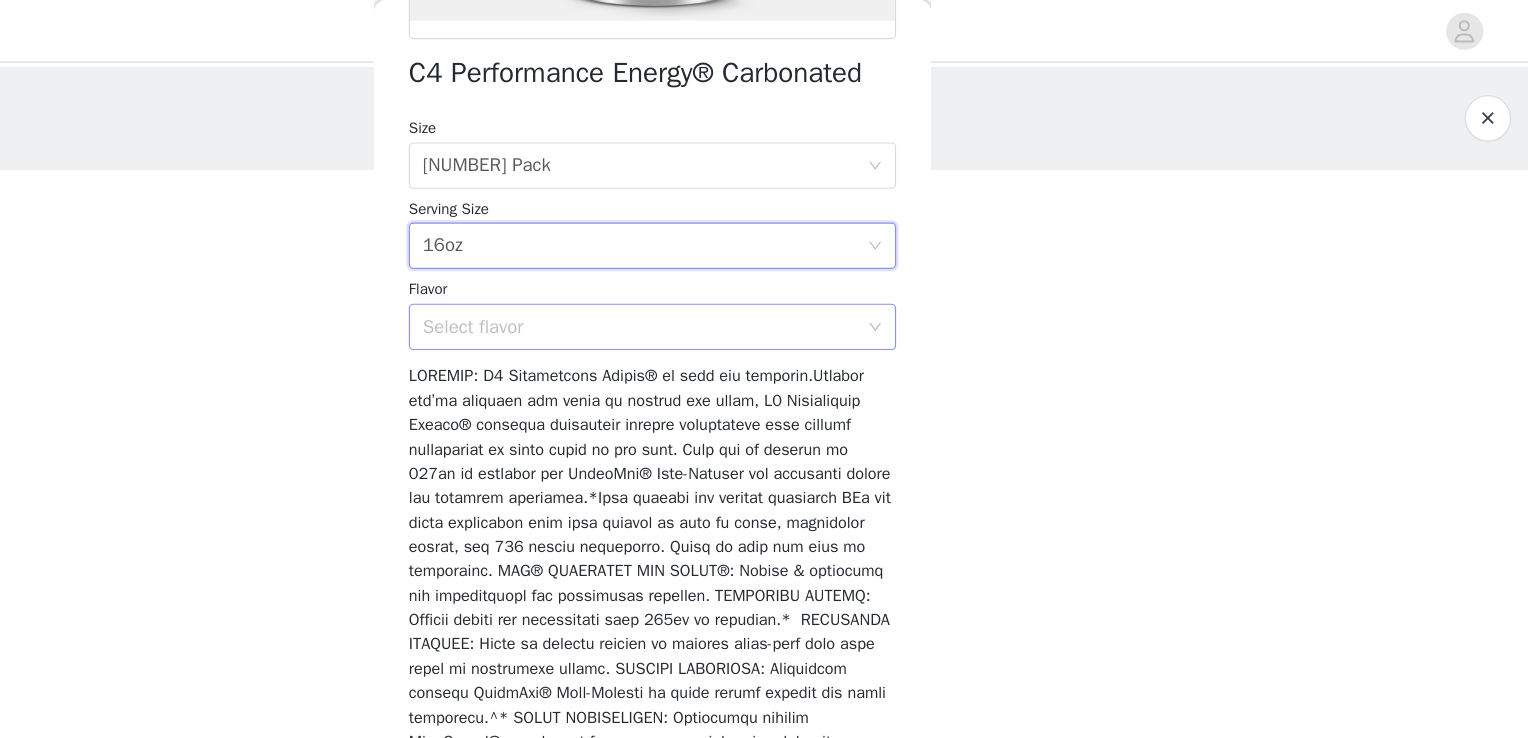click on "Select flavor" at bounding box center (753, 282) 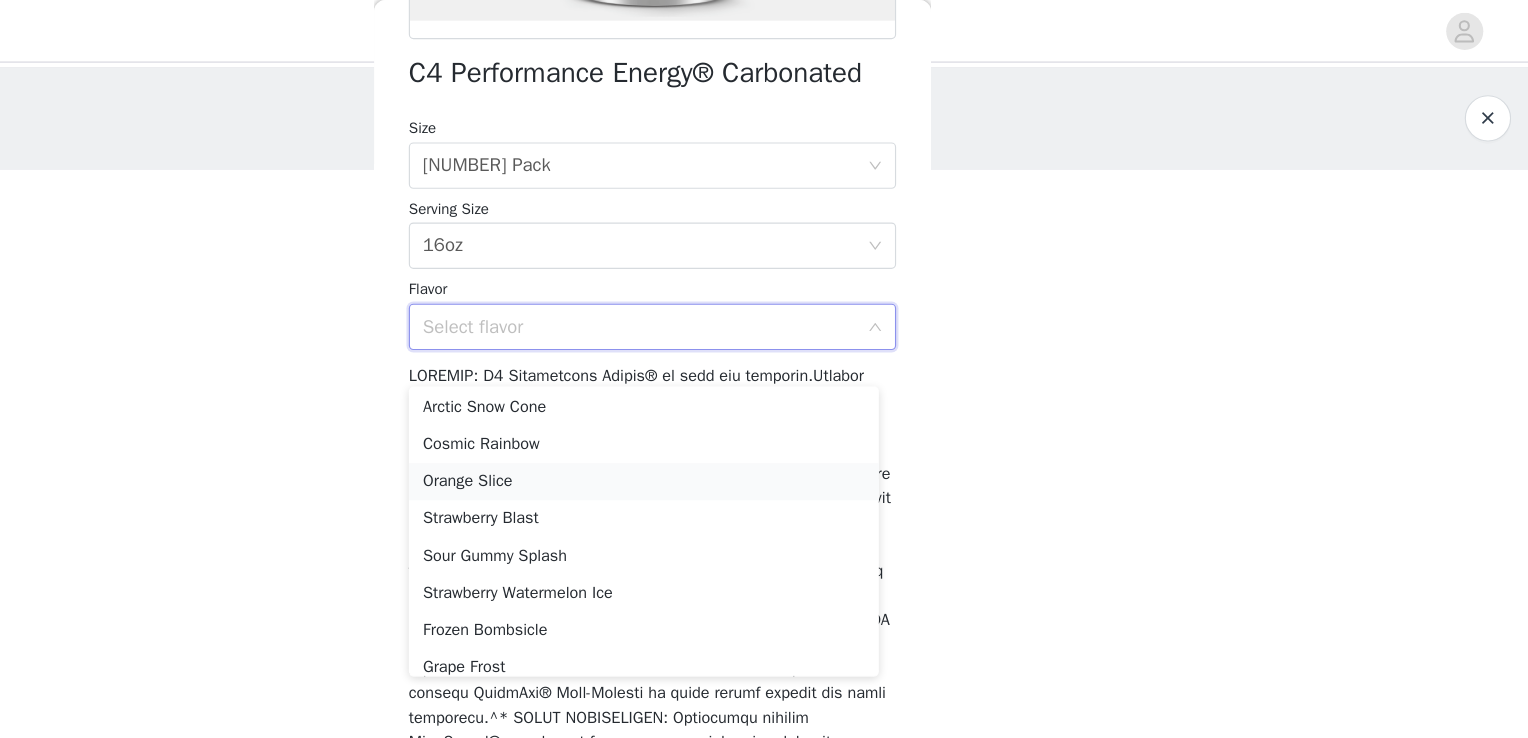 scroll, scrollTop: 67, scrollLeft: 0, axis: vertical 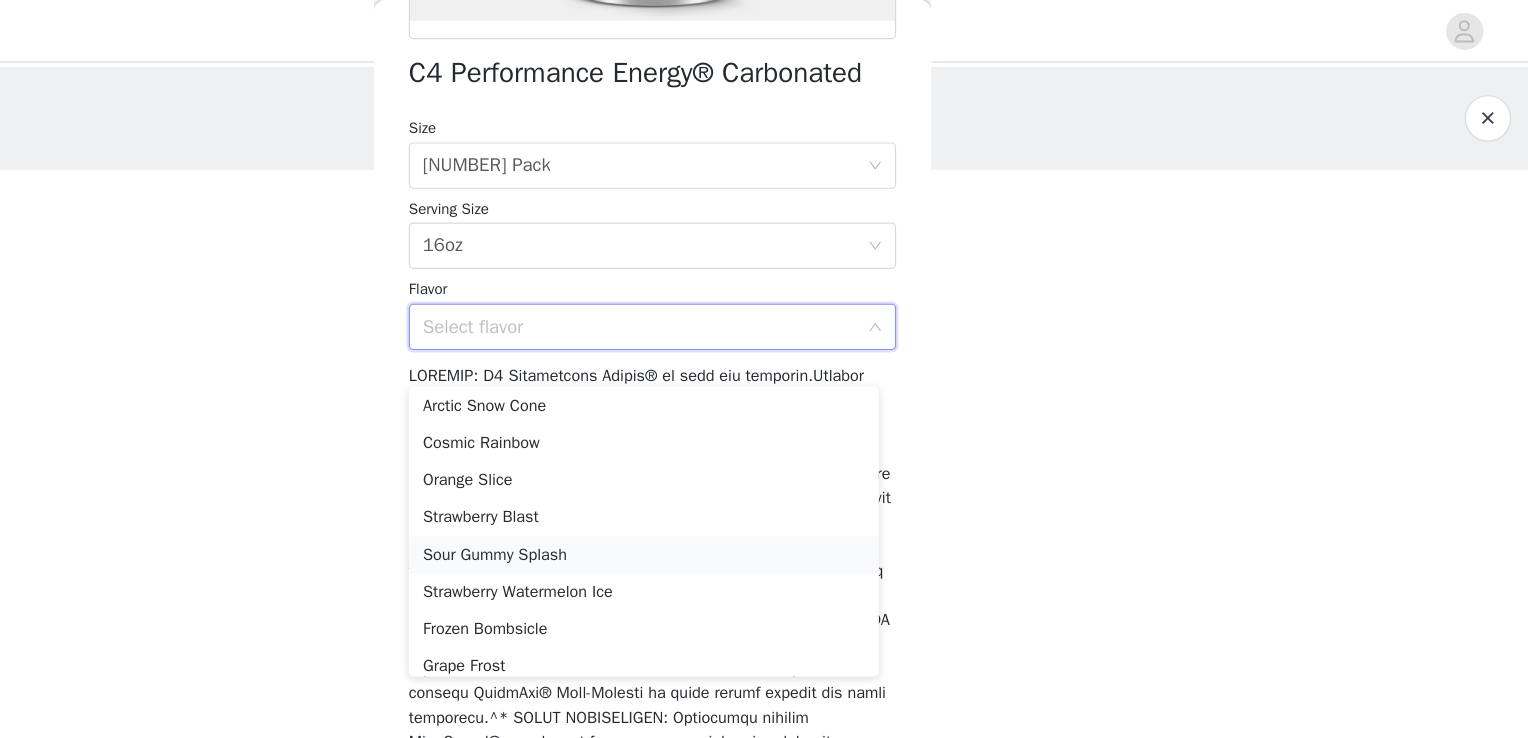 click on "Sour Gummy Splash" at bounding box center [756, 478] 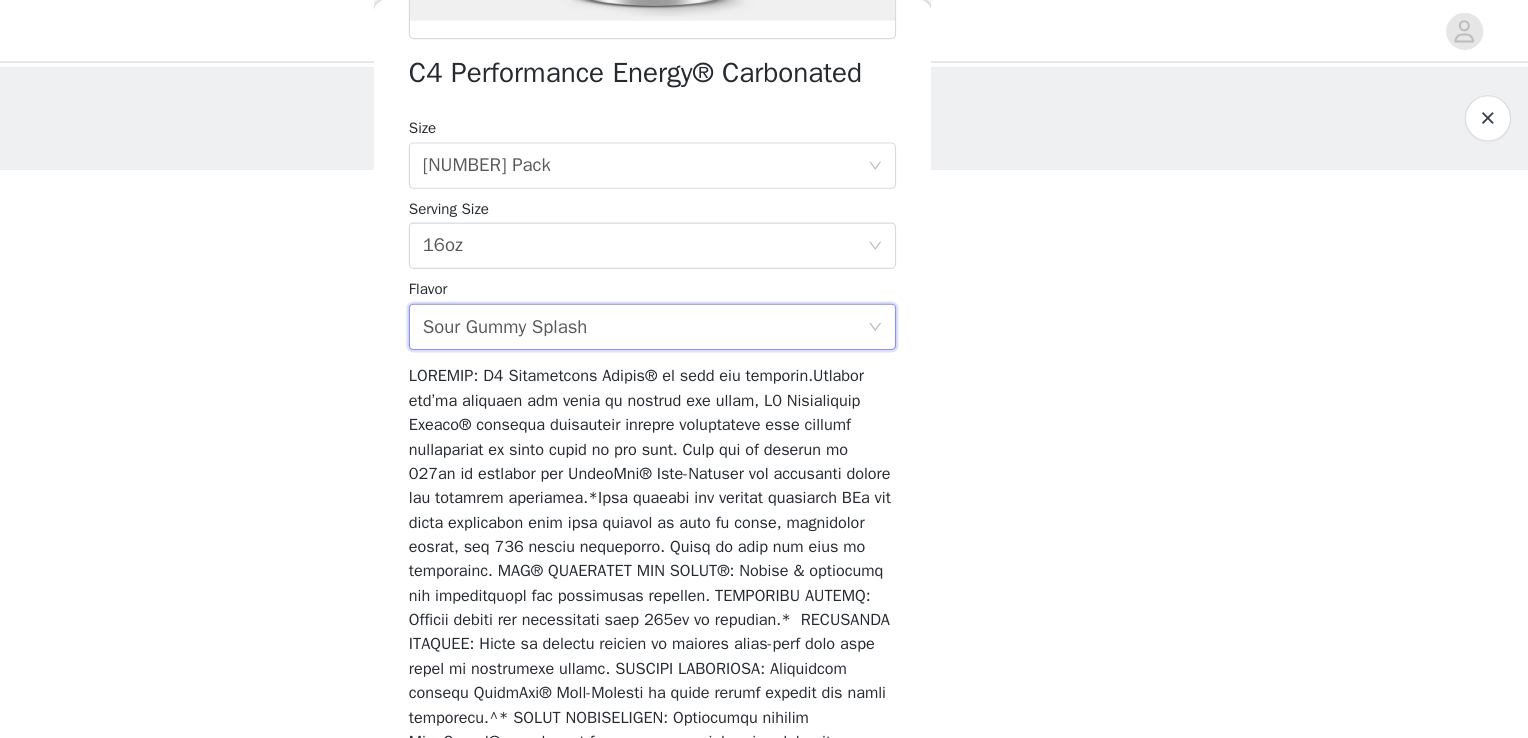 scroll, scrollTop: 600, scrollLeft: 0, axis: vertical 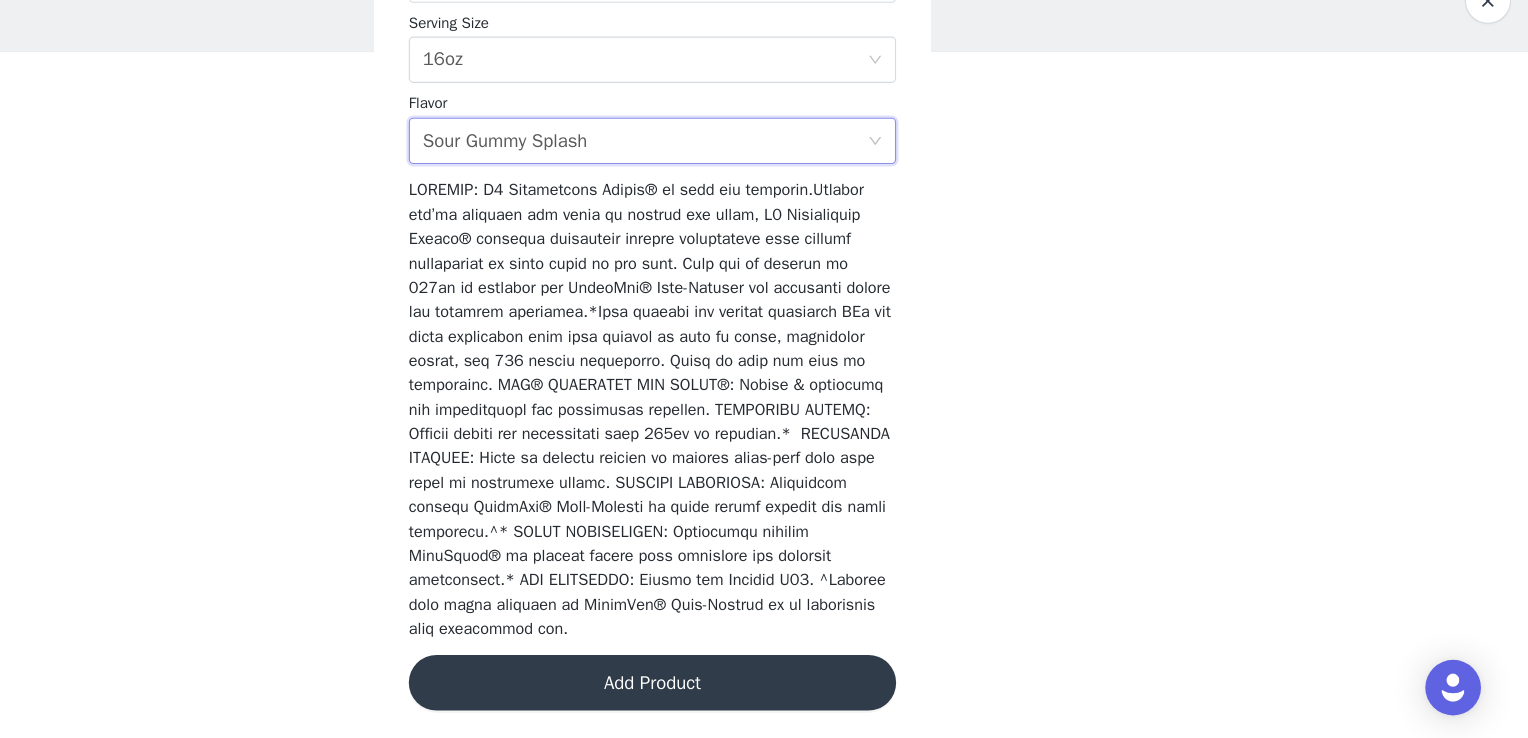 click on "Add Product" at bounding box center (764, 690) 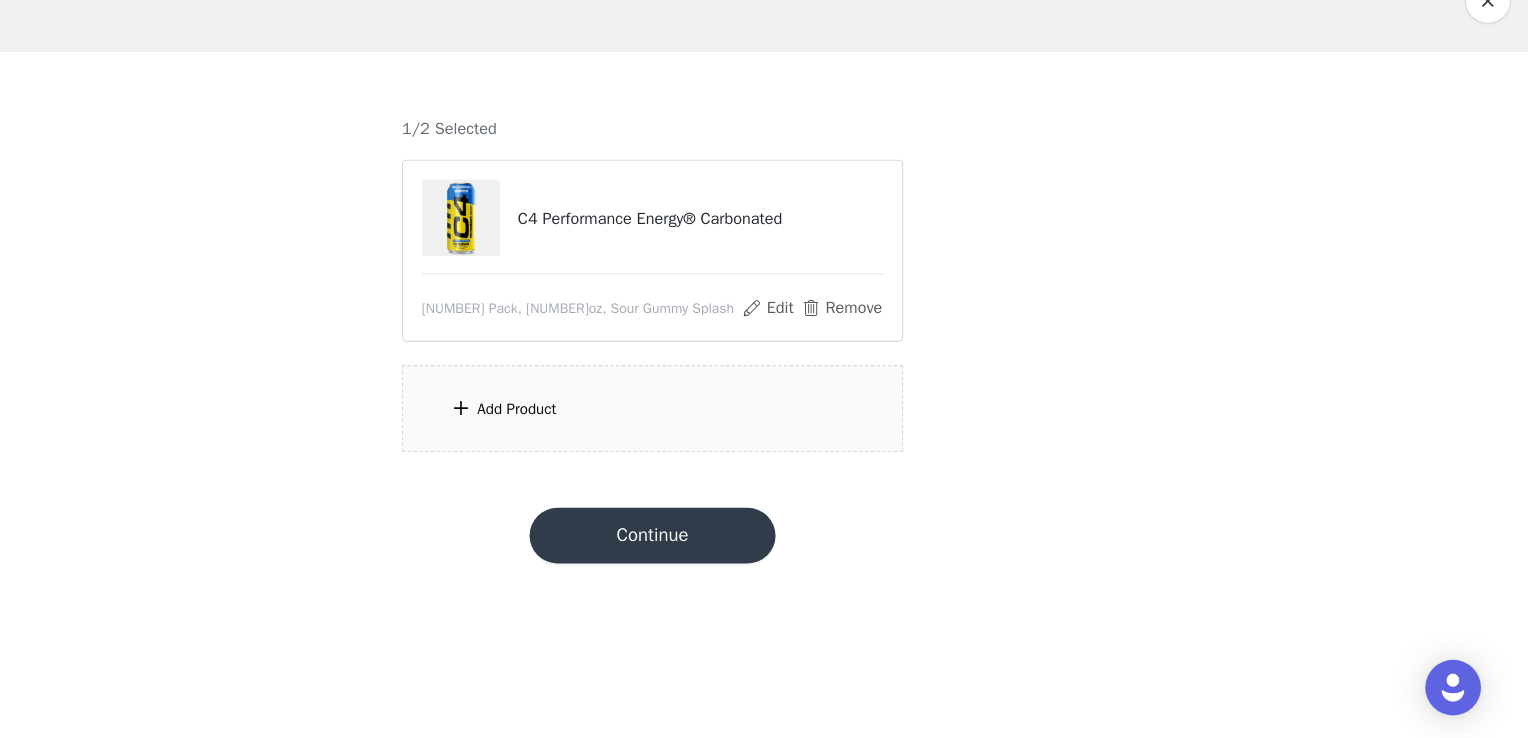 click on "Add Product" at bounding box center (647, 454) 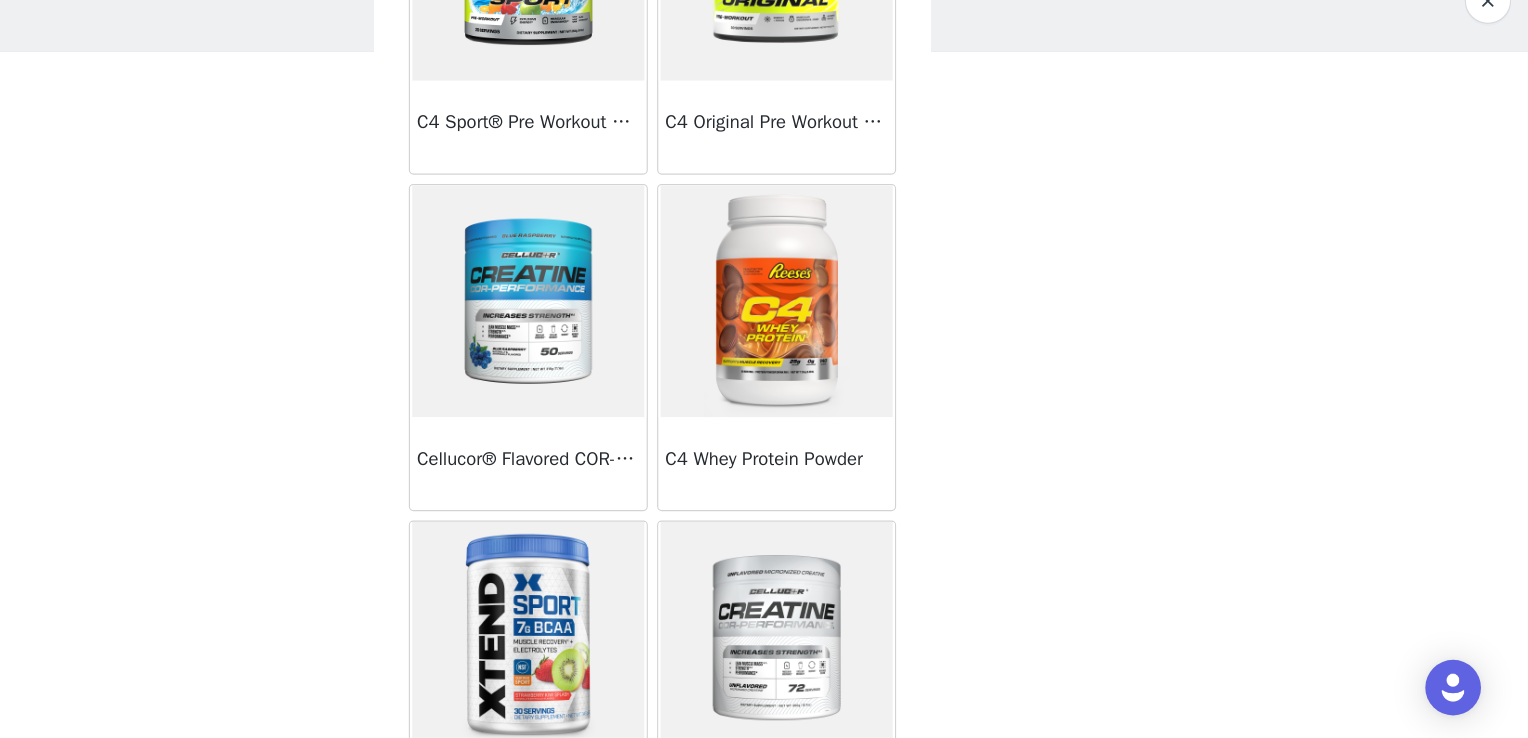 scroll, scrollTop: 0, scrollLeft: 0, axis: both 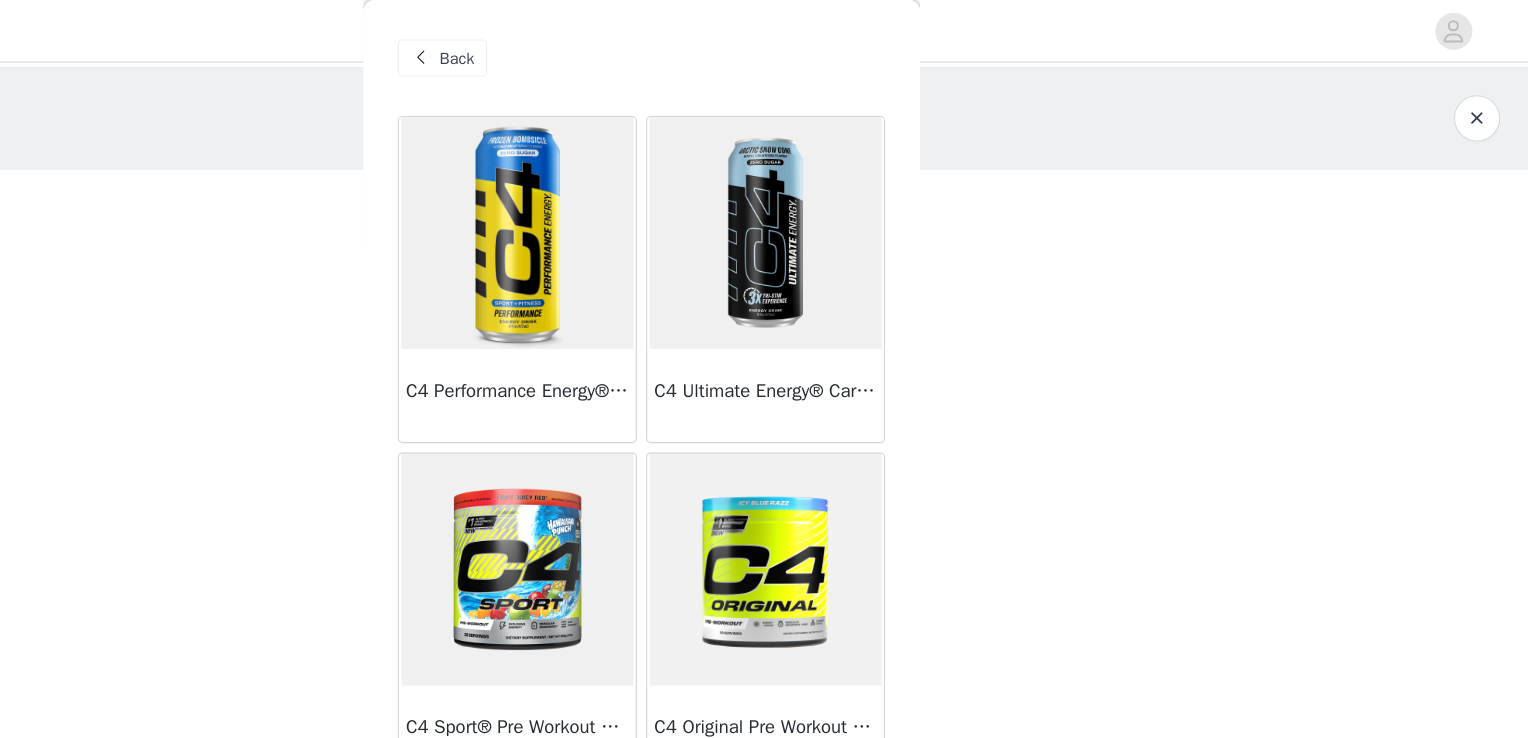 click on "C4 Performance Energy® Carbonated" at bounding box center (657, 337) 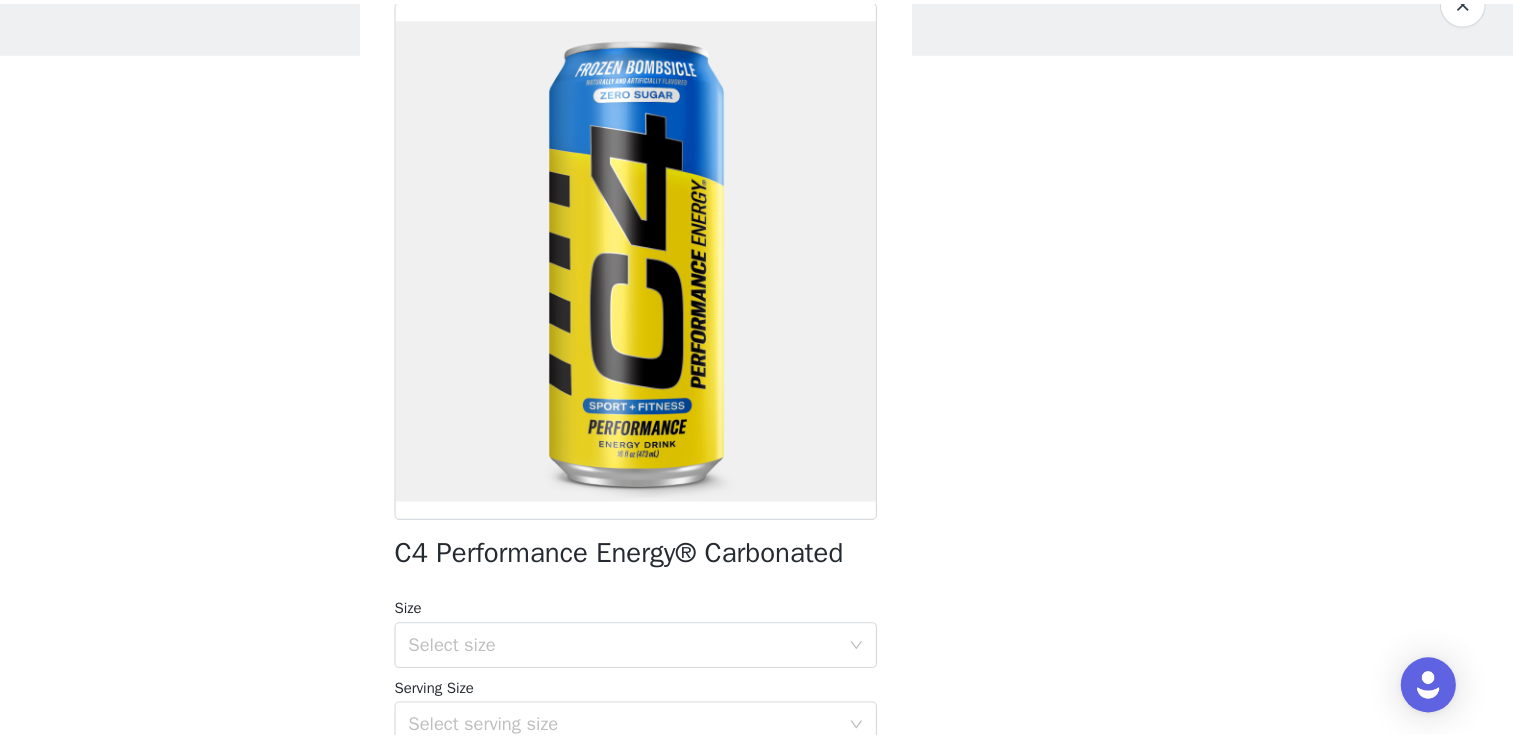 scroll, scrollTop: 0, scrollLeft: 0, axis: both 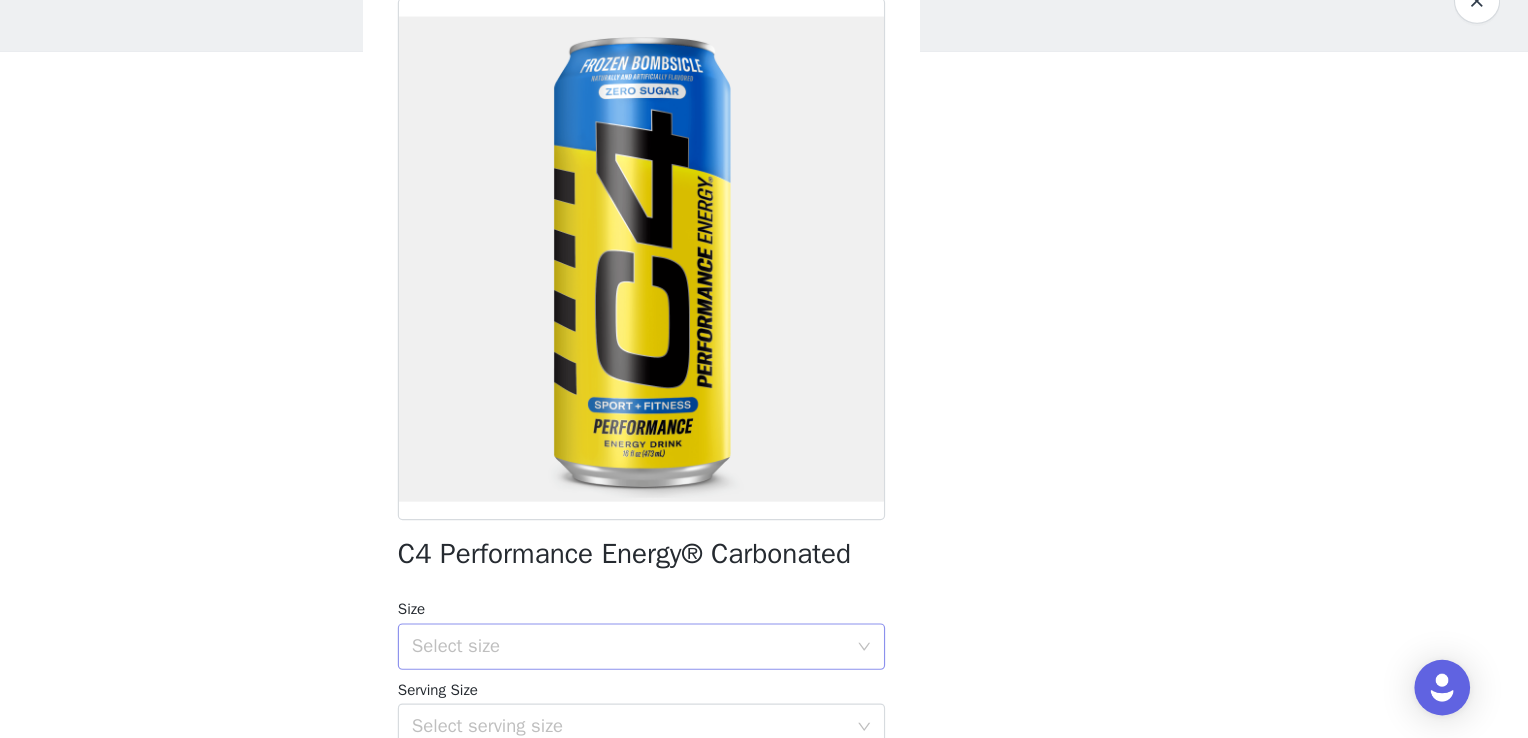 click on "Select size" at bounding box center [753, 659] 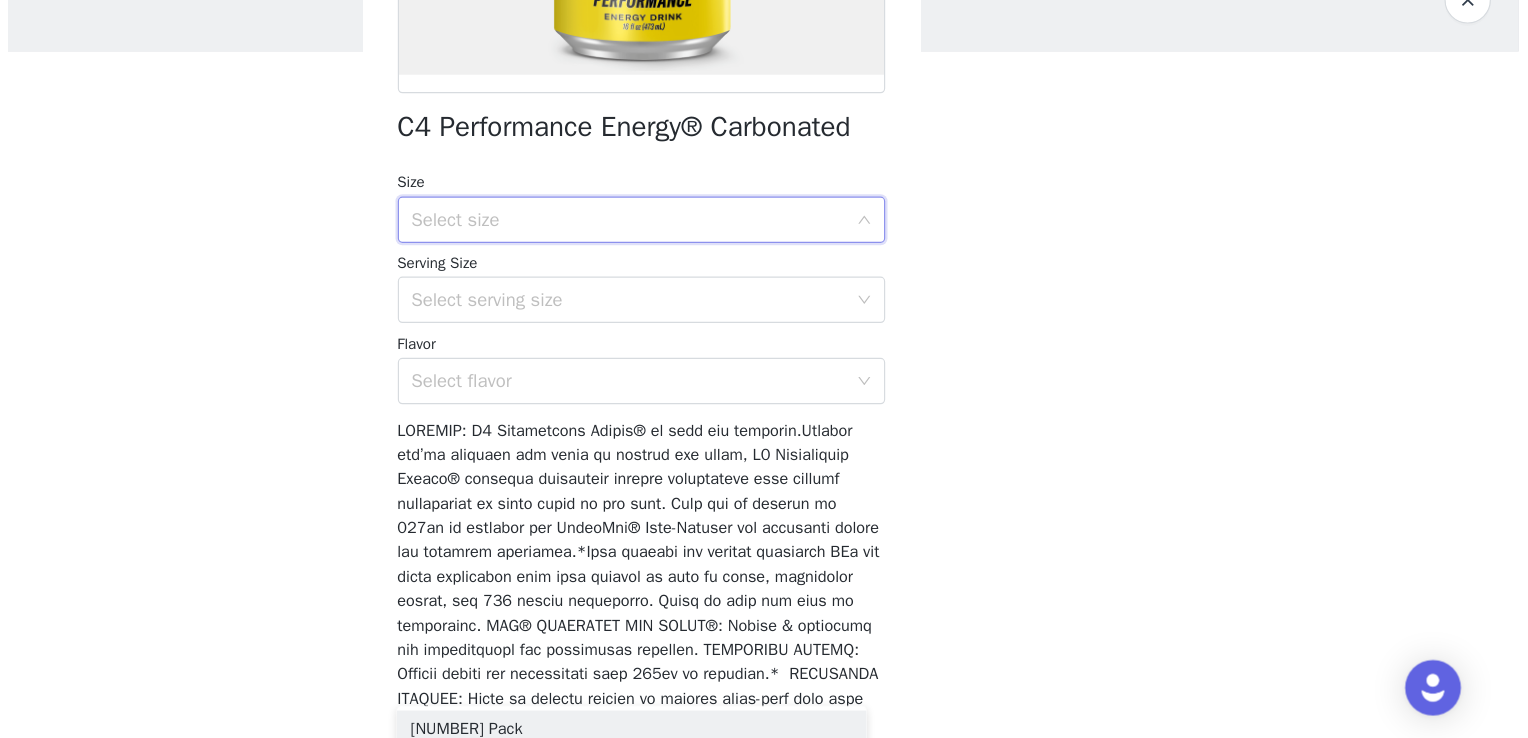 scroll, scrollTop: 368, scrollLeft: 0, axis: vertical 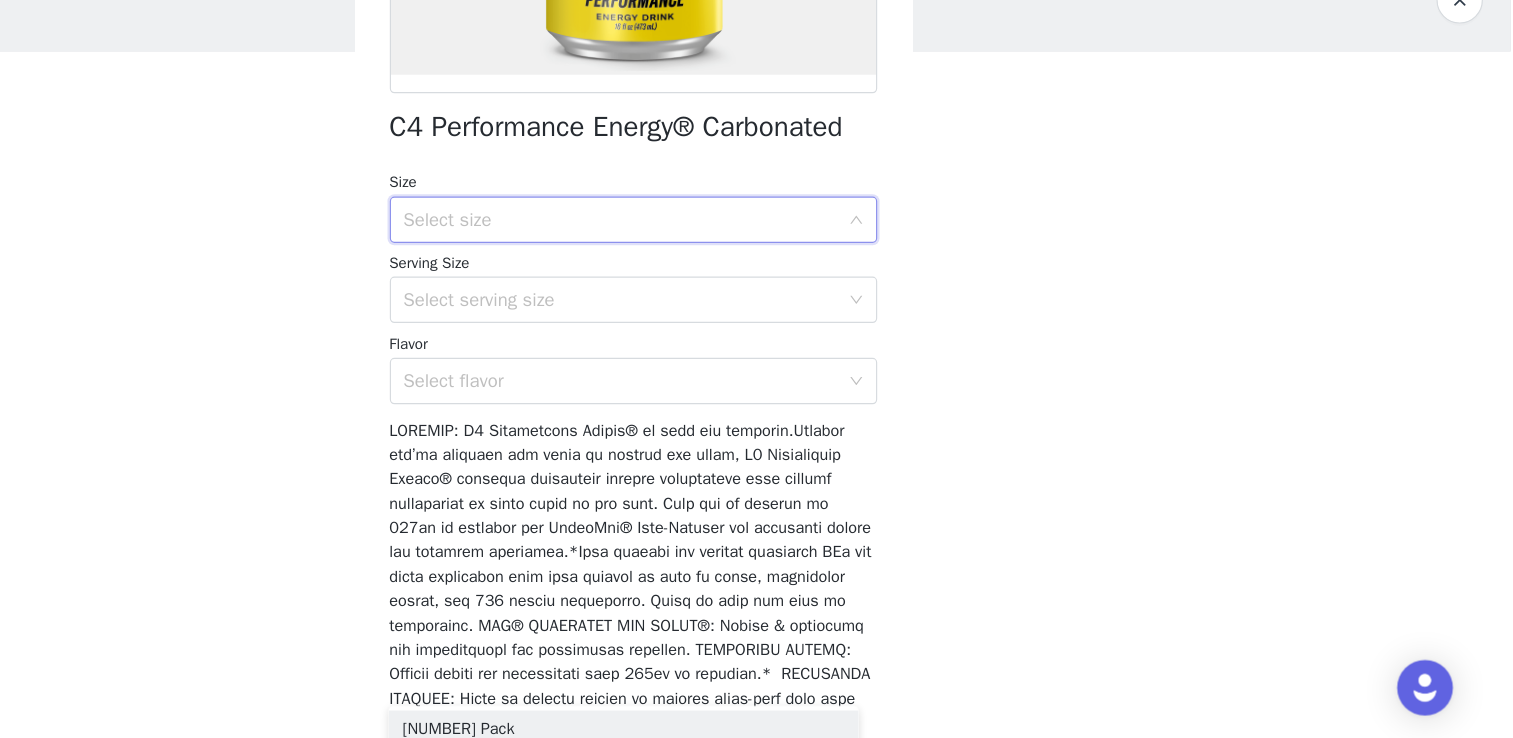 click on "Select size" at bounding box center [746, 291] 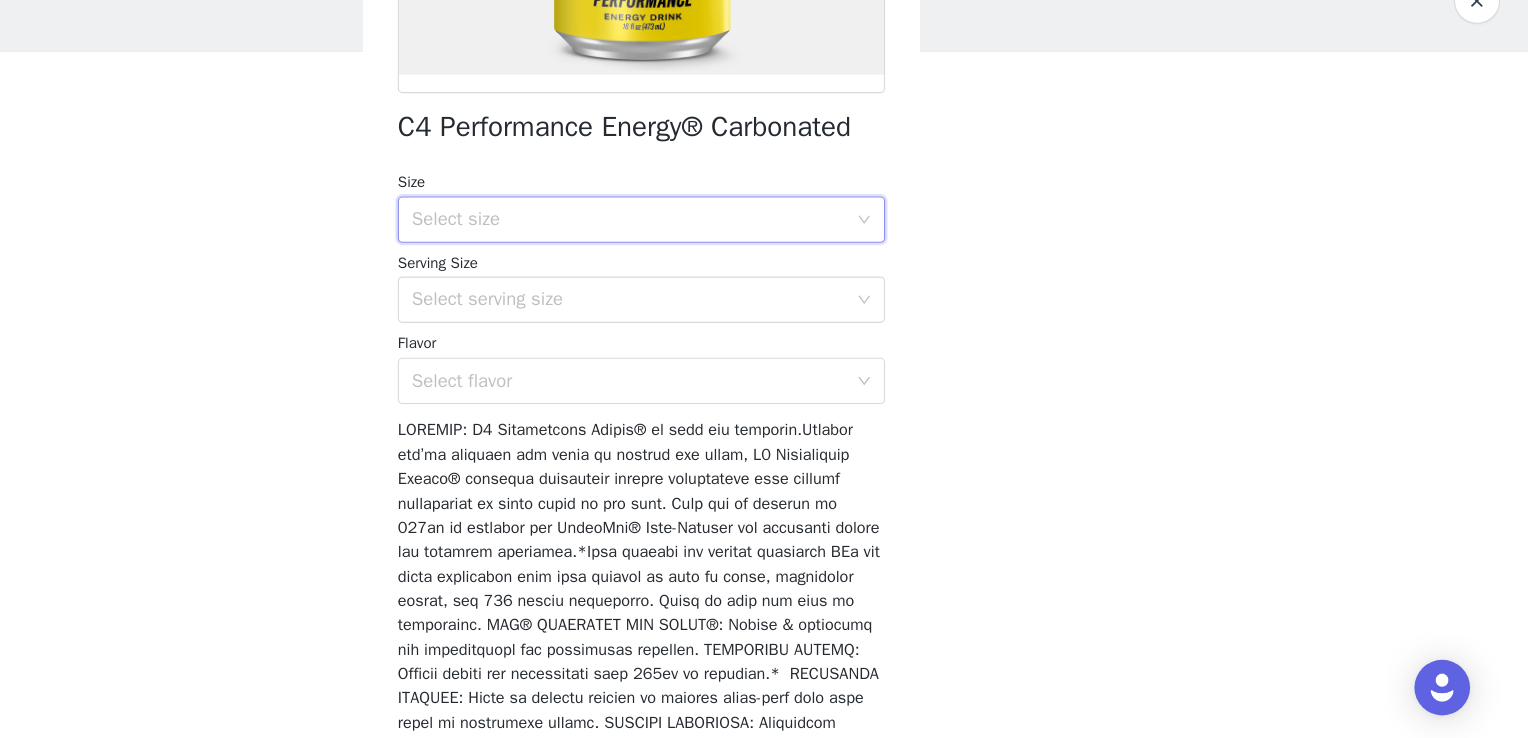 click on "Select size" at bounding box center (757, 291) 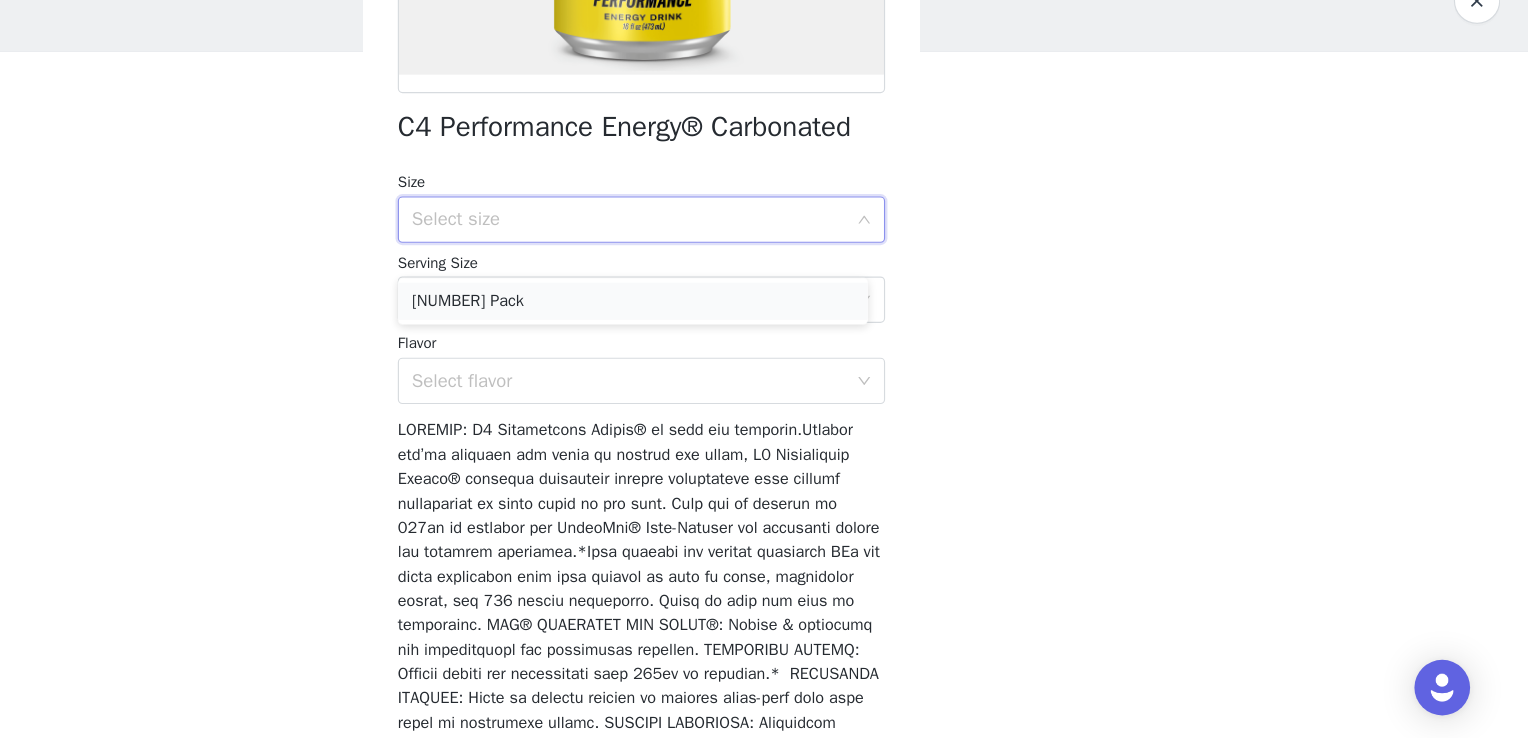 click on "[NUMBER] Pack" at bounding box center (756, 361) 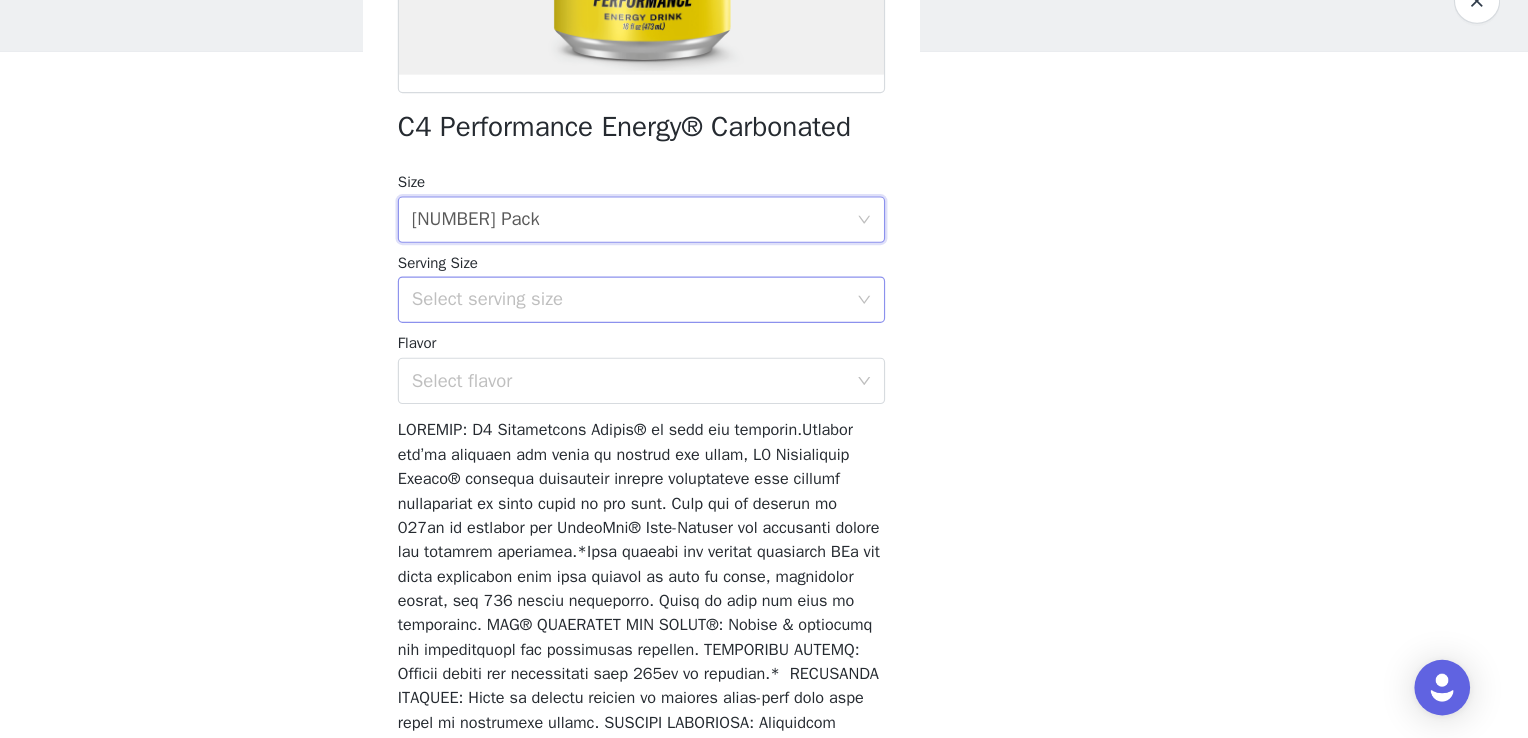 click on "Select serving size" at bounding box center [753, 360] 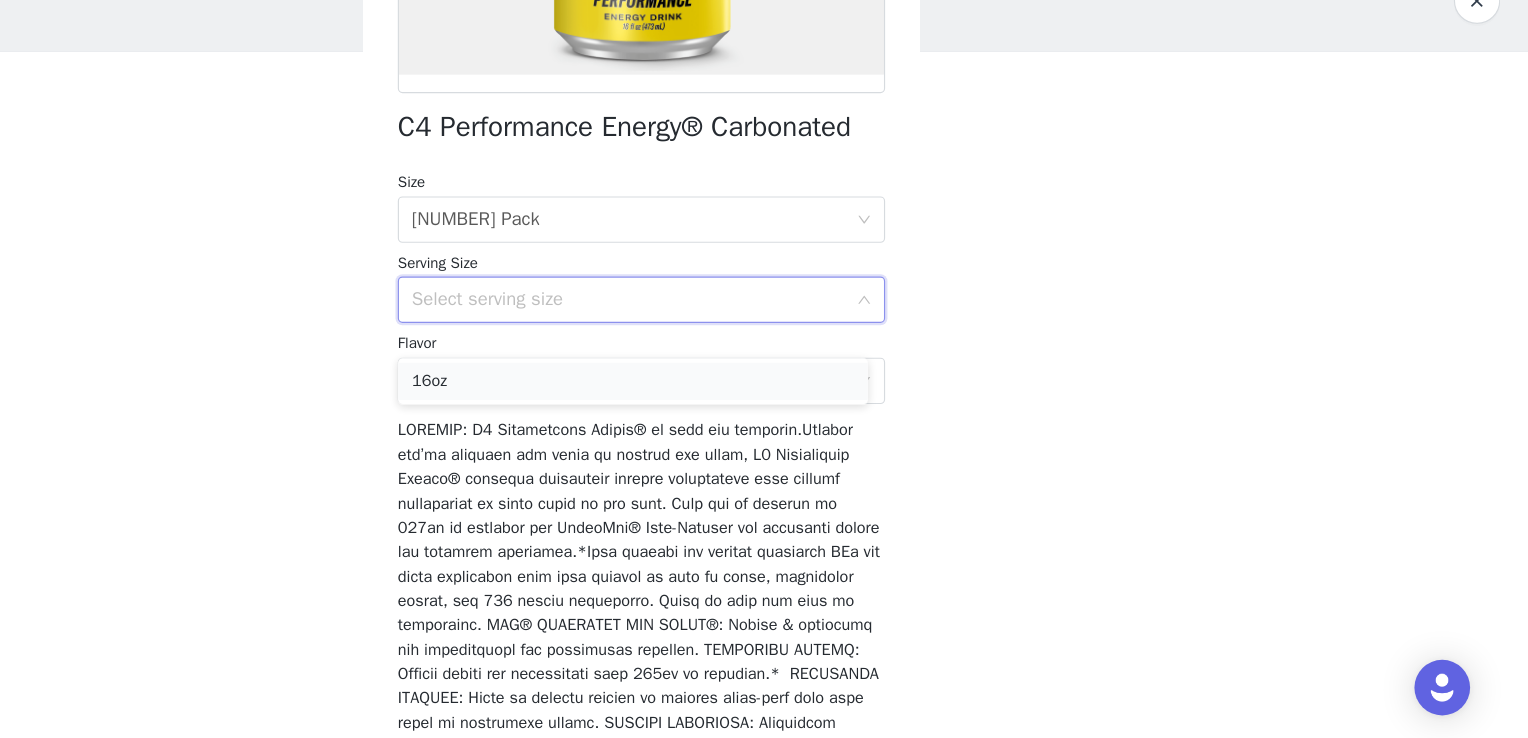 click on "16oz" at bounding box center (756, 430) 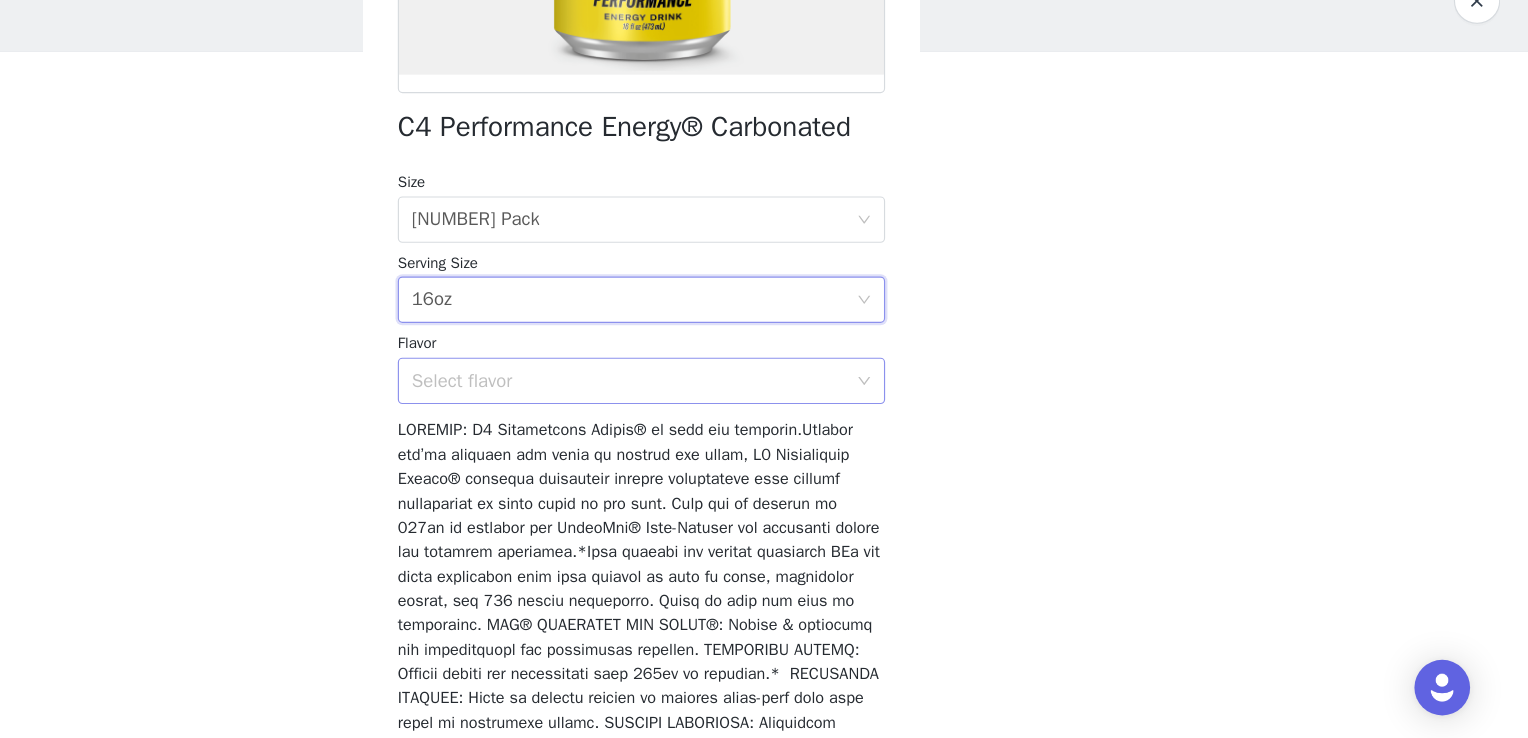 click on "Select flavor" at bounding box center [753, 430] 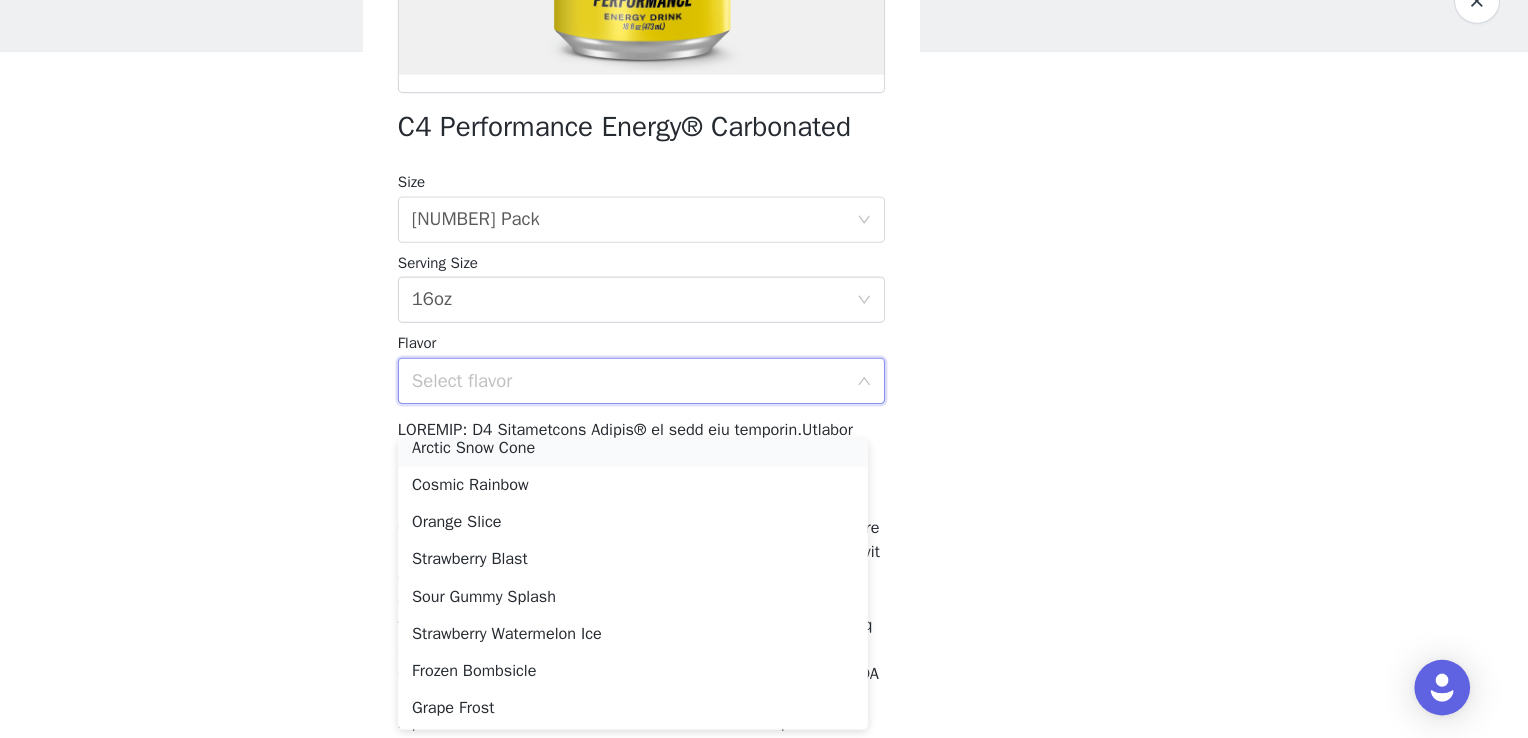 scroll, scrollTop: 77, scrollLeft: 0, axis: vertical 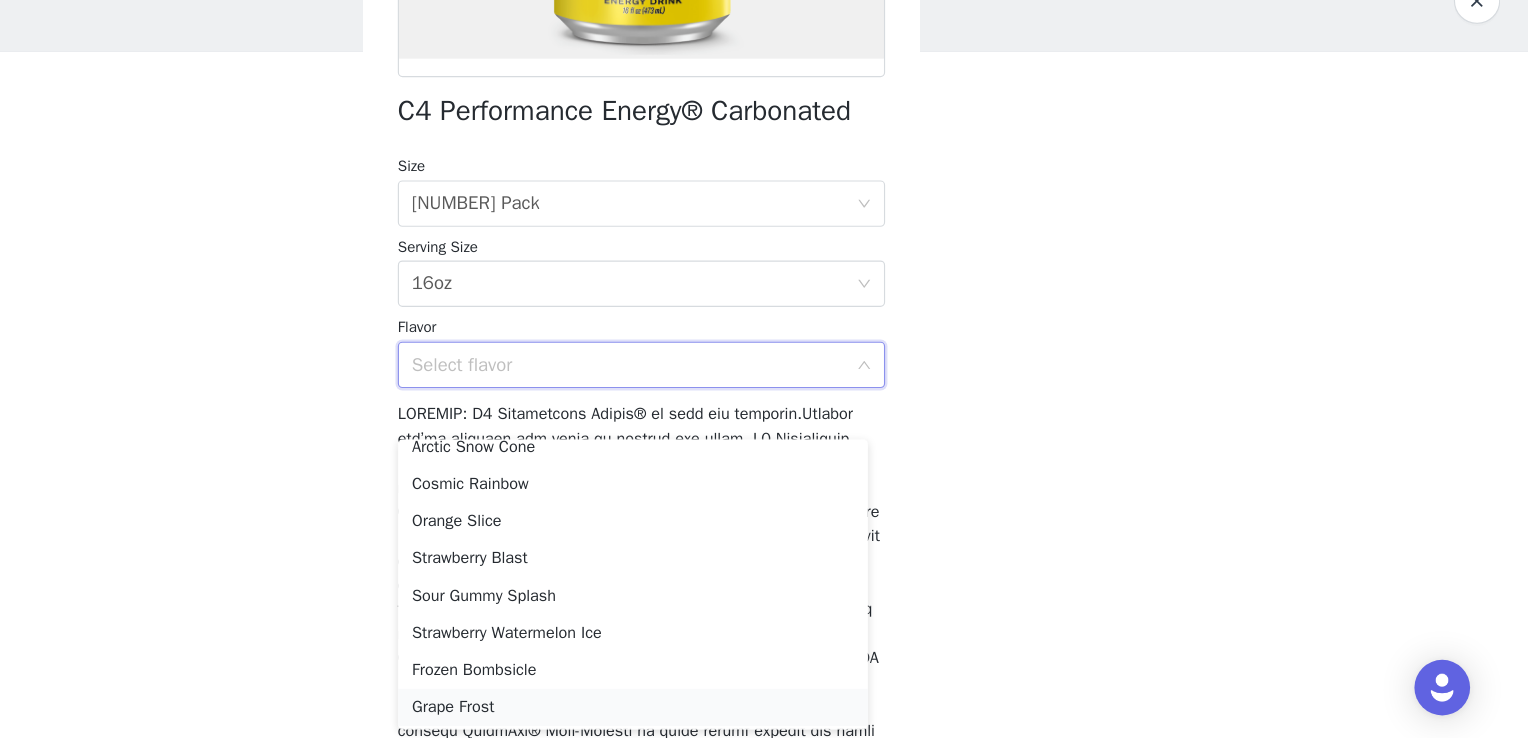 click on "Grape Frost" at bounding box center [756, 711] 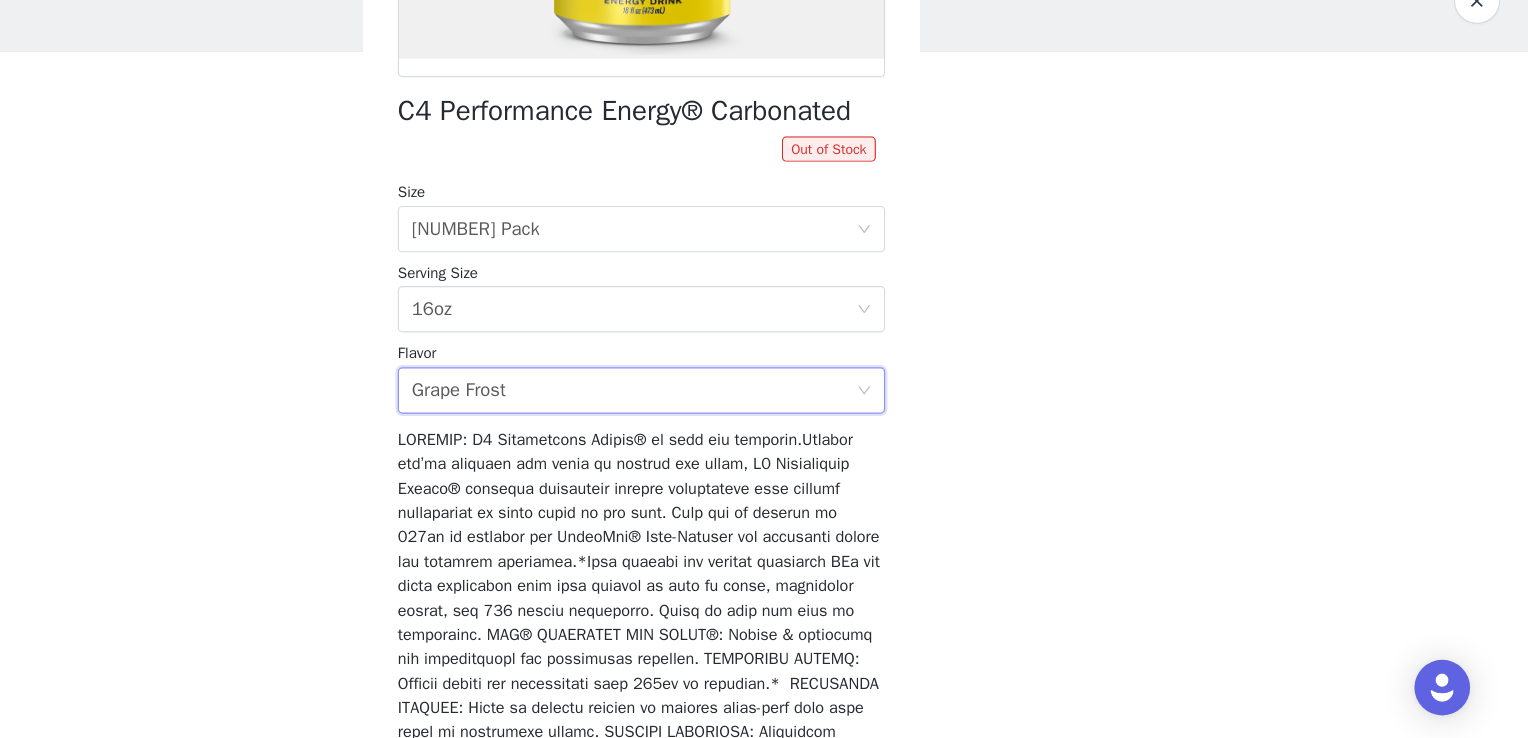 click at bounding box center [764, 669] 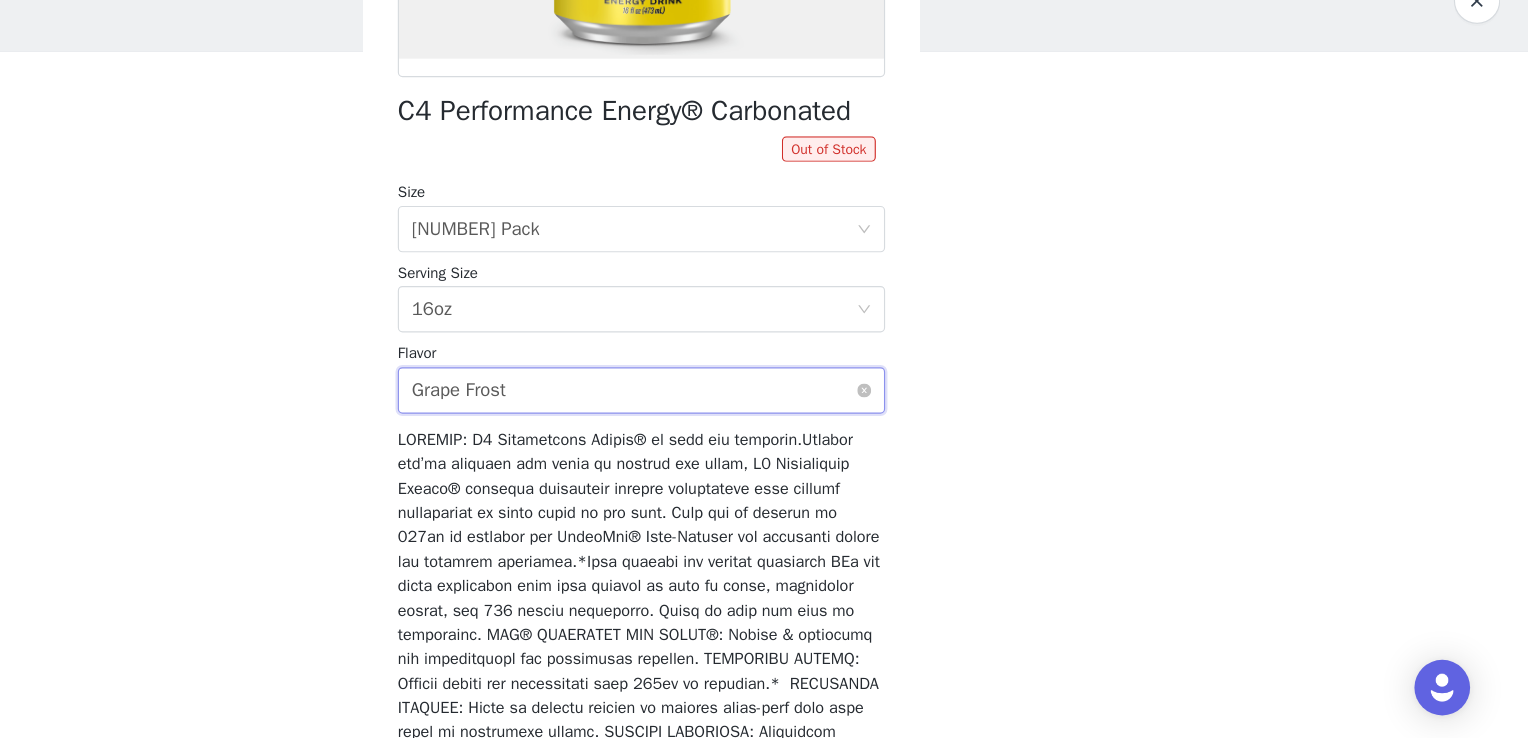 click on "Select flavor Grape Frost" at bounding box center [757, 438] 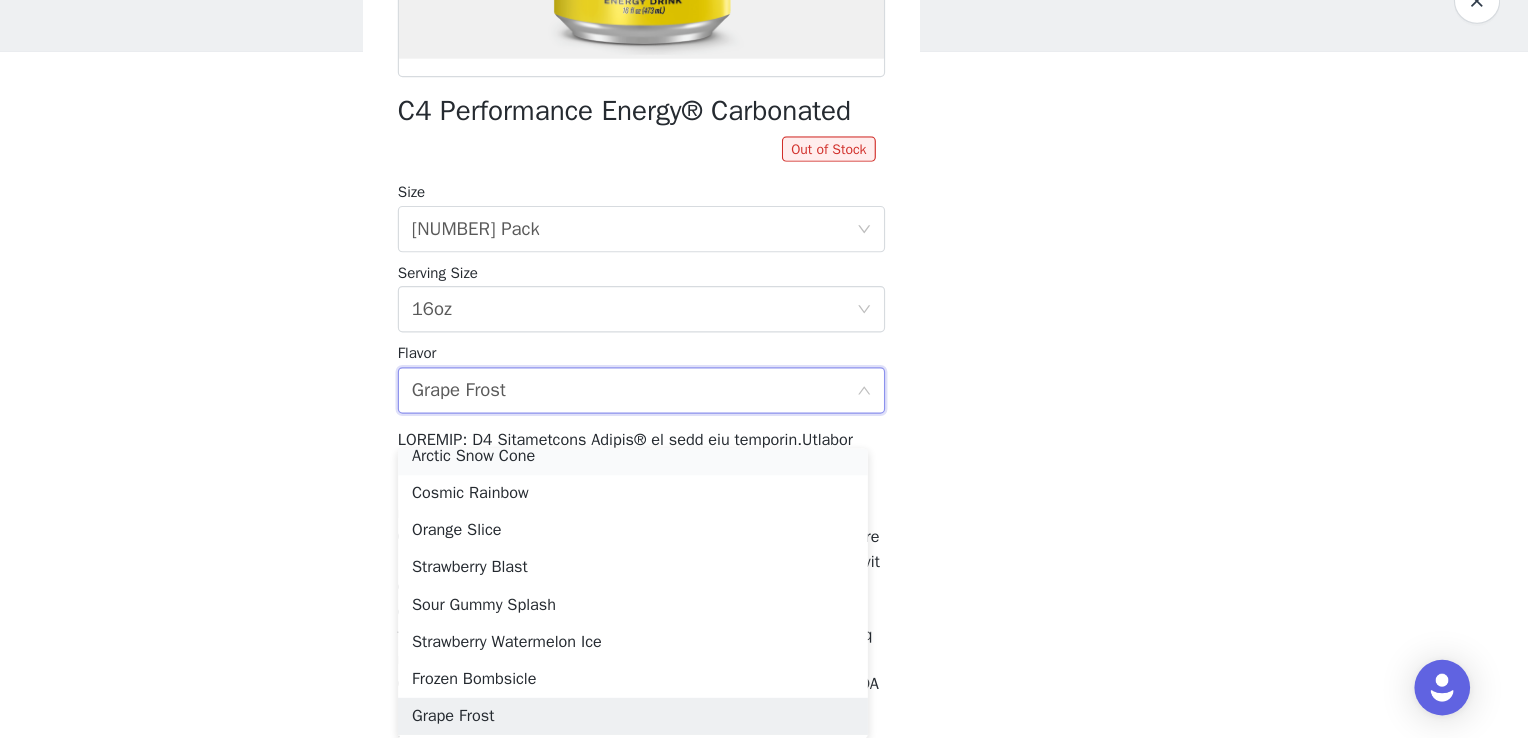 scroll, scrollTop: 68, scrollLeft: 0, axis: vertical 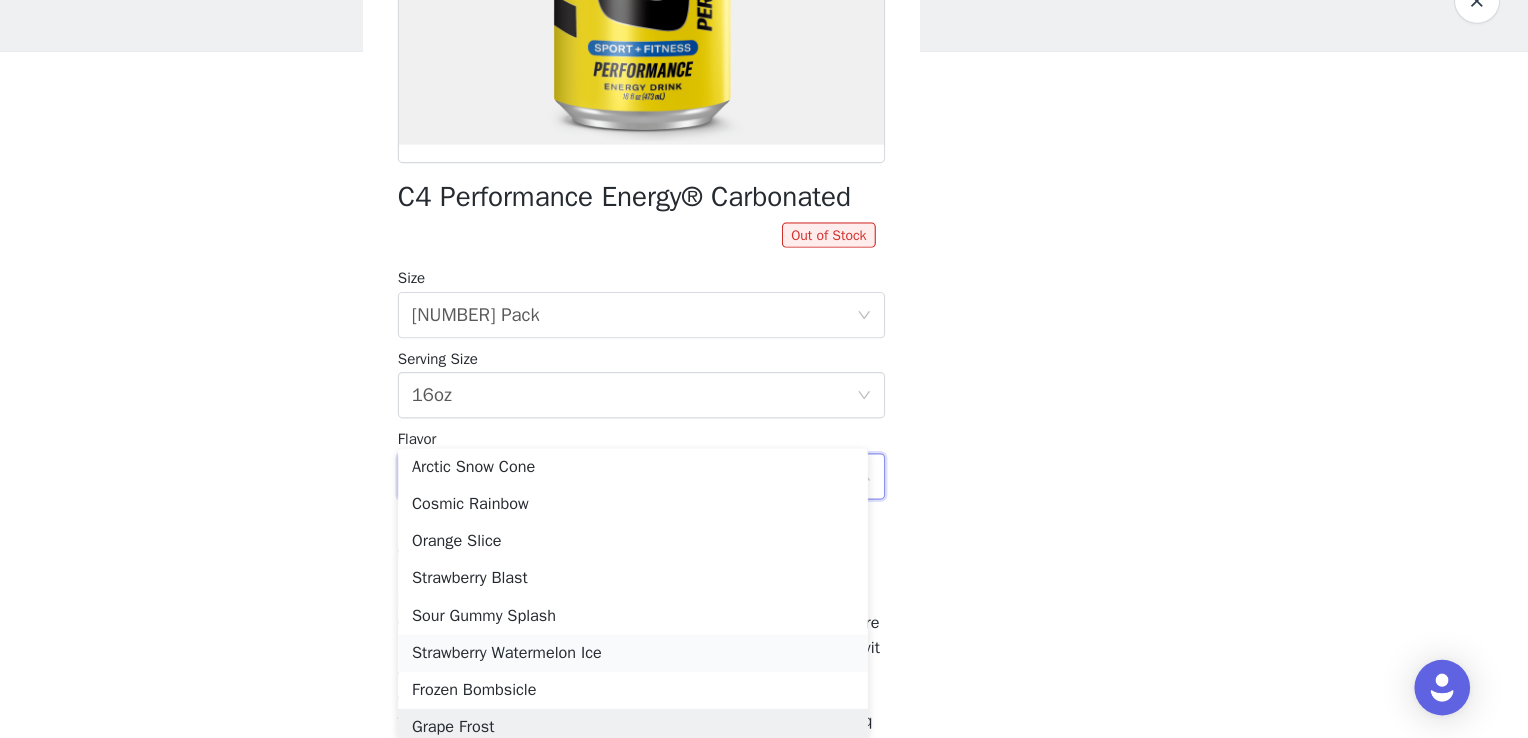 click on "Strawberry Watermelon Ice" at bounding box center [756, 664] 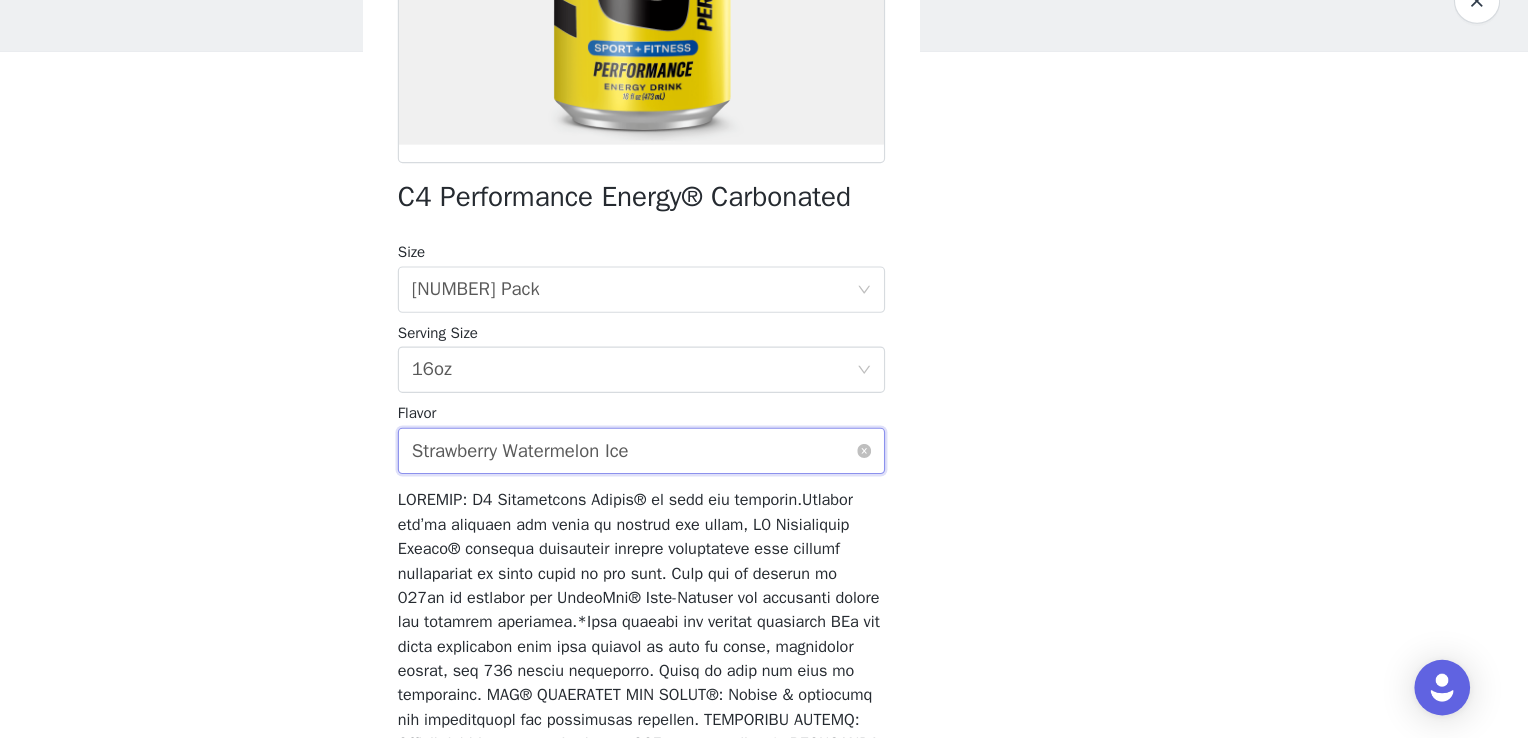 click on "Select flavor Strawberry Watermelon Ice" at bounding box center (757, 490) 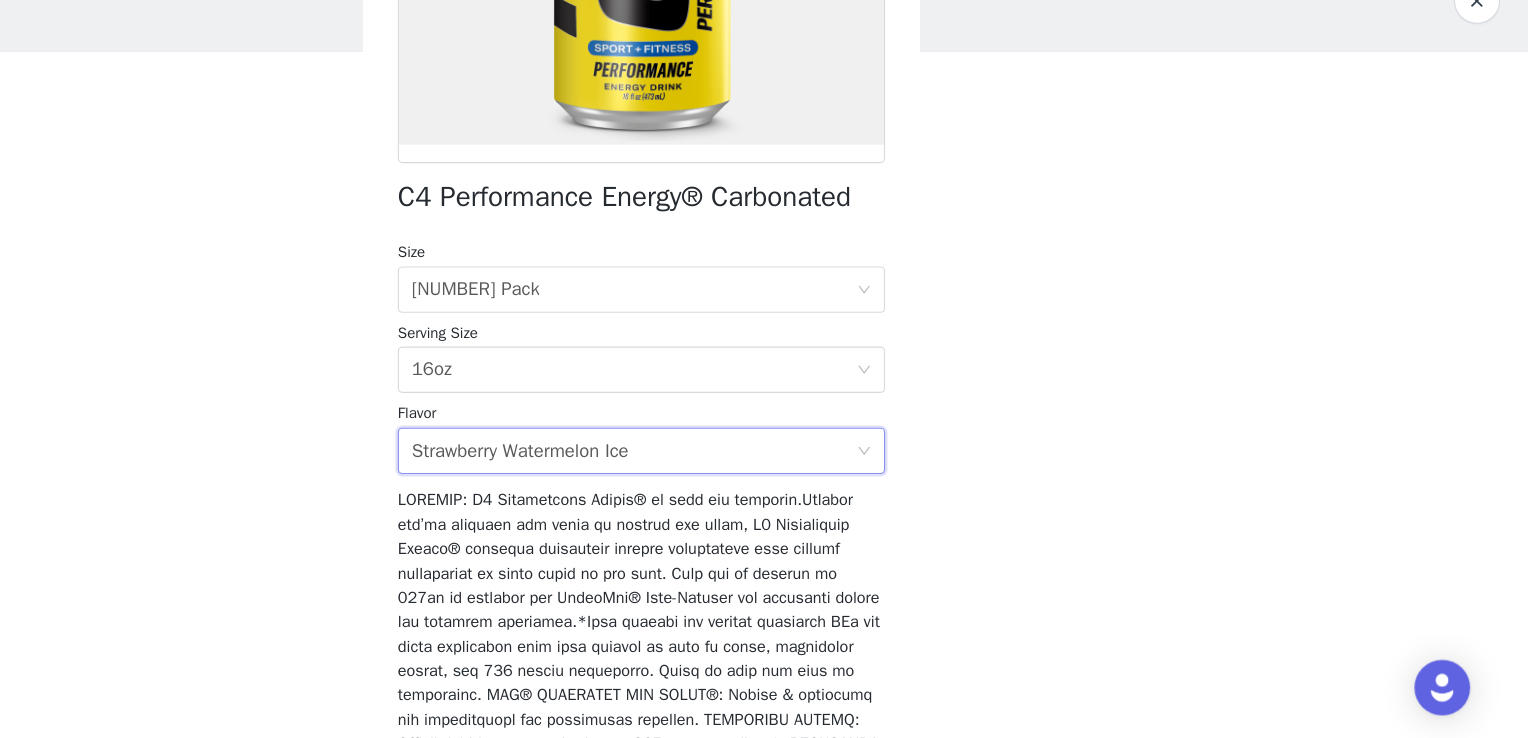 click at bounding box center [761, 721] 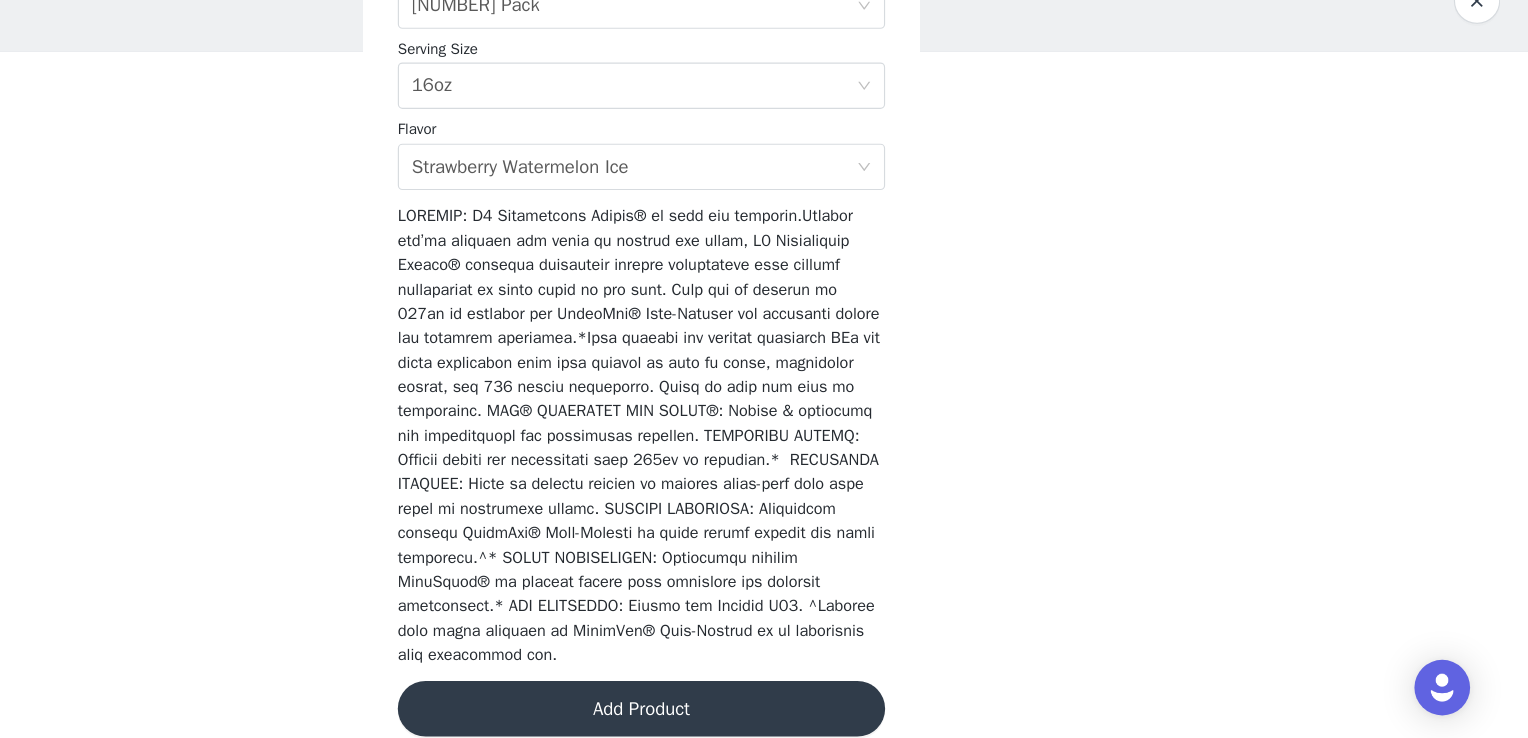 scroll, scrollTop: 600, scrollLeft: 0, axis: vertical 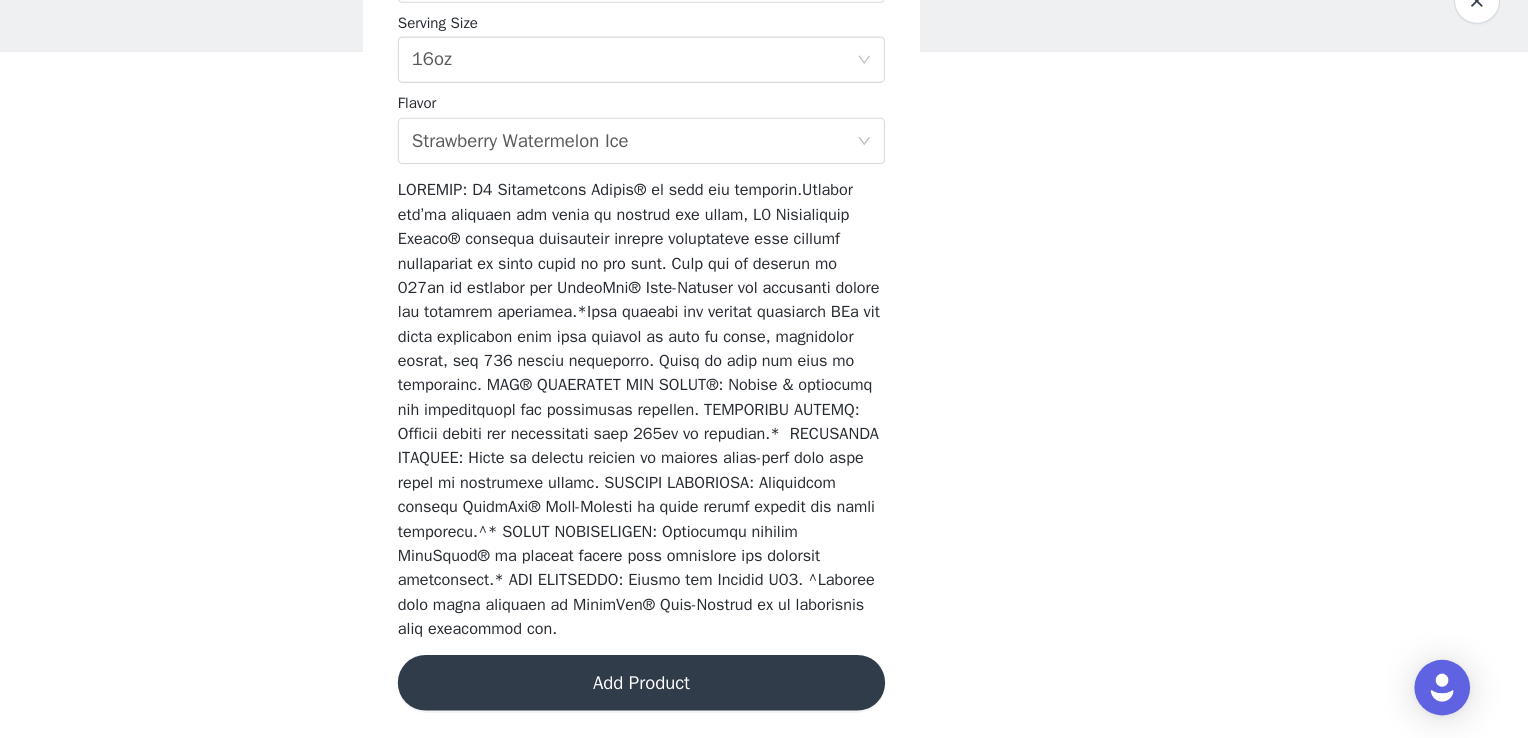 click on "Add Product" at bounding box center [764, 690] 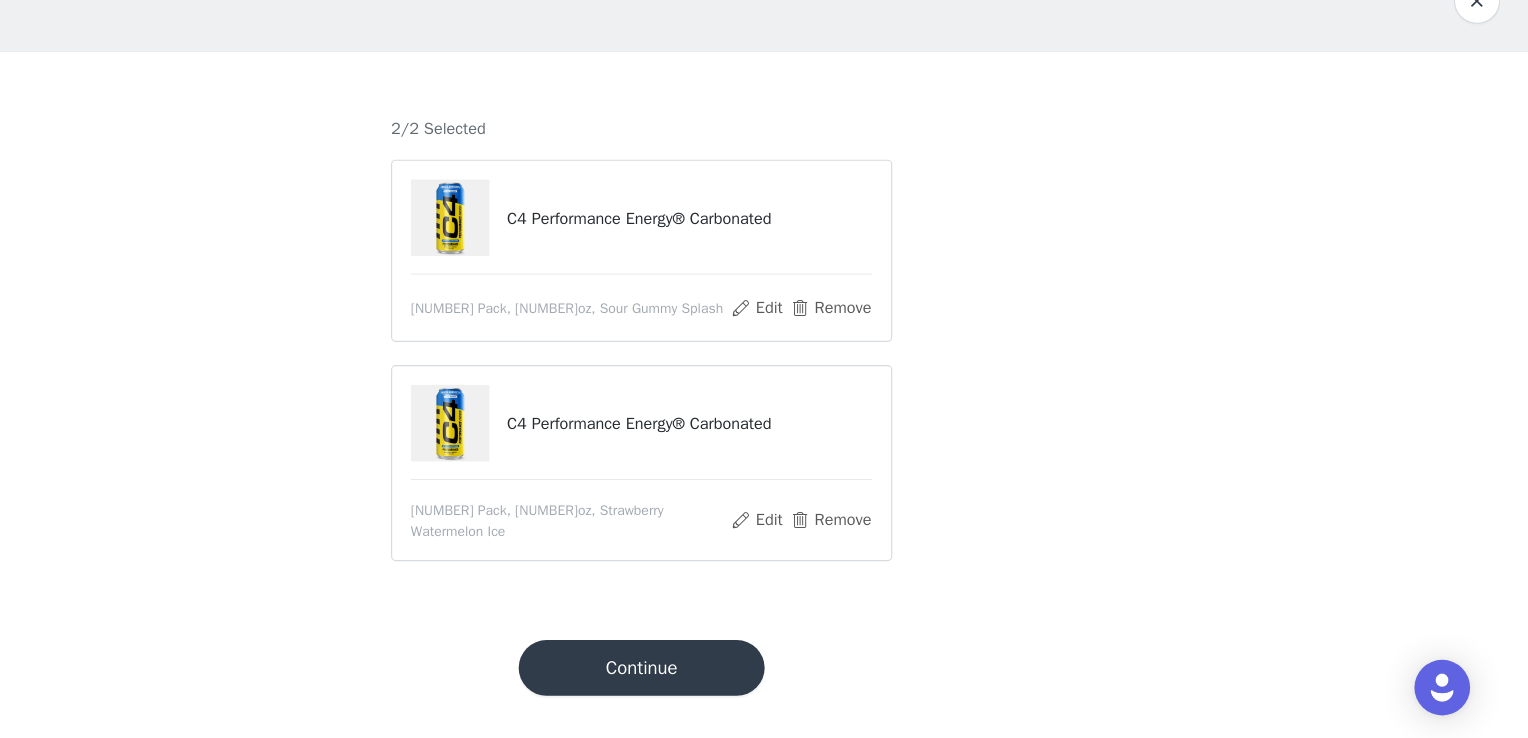 click on "C4 Performance Energy® Carbonated" at bounding box center [805, 289] 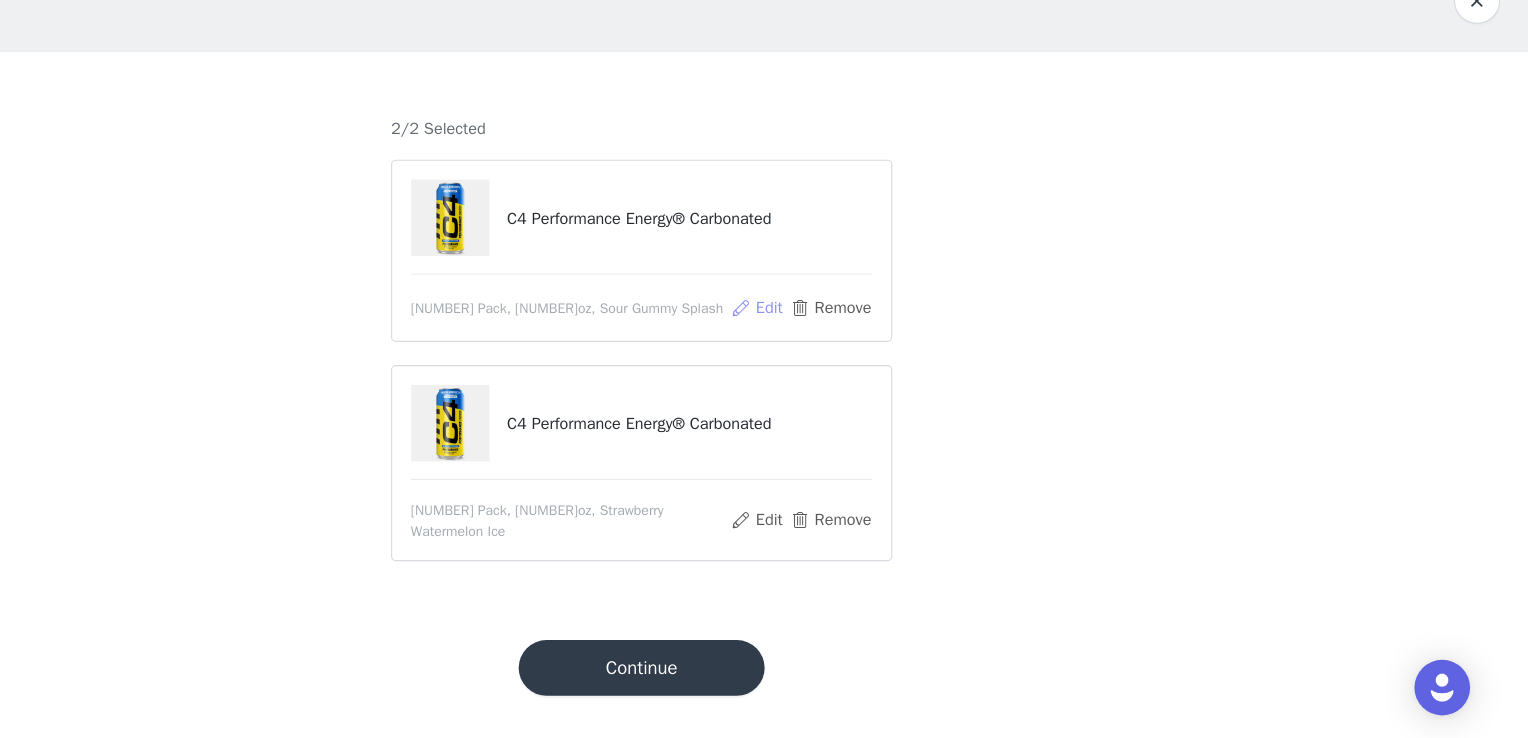 click on "Edit" at bounding box center [863, 367] 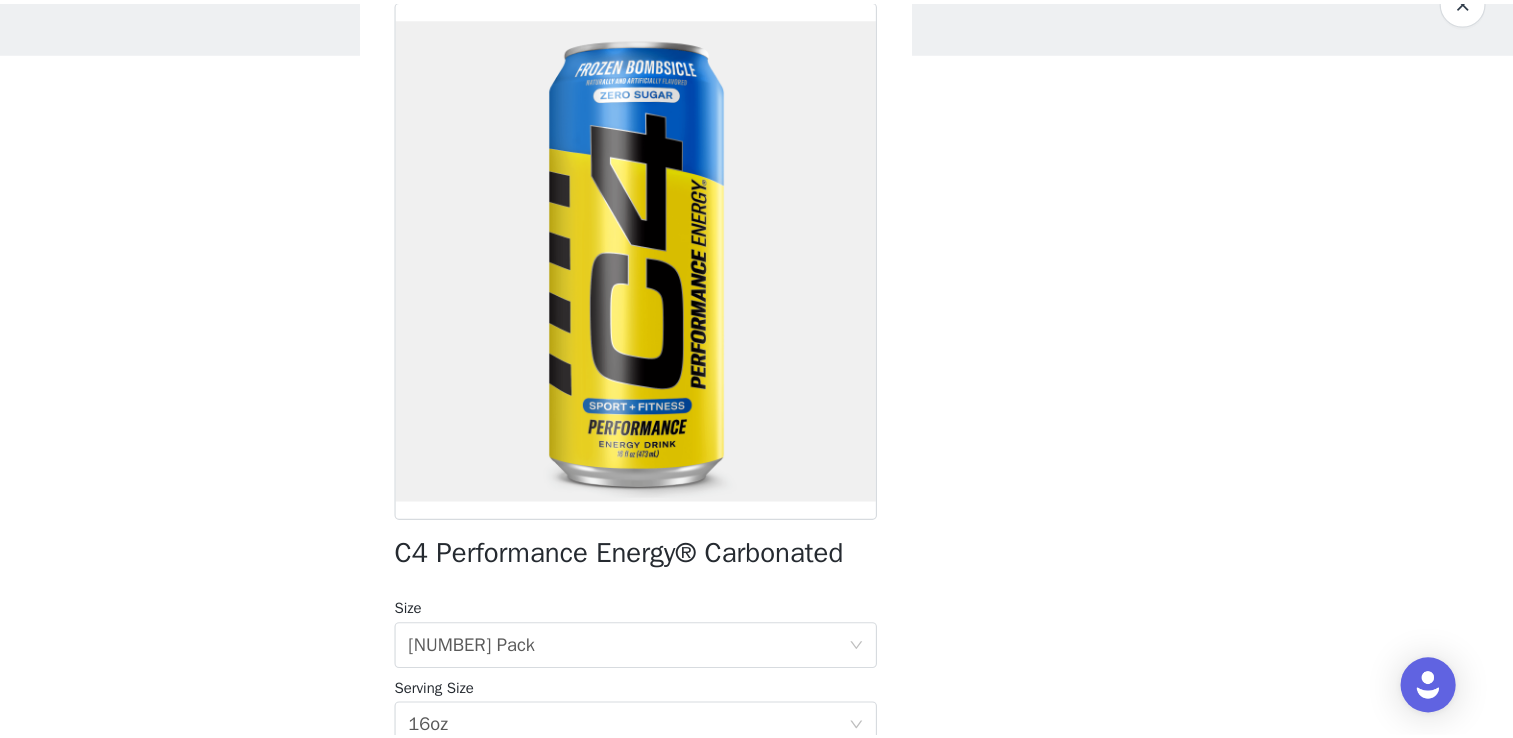scroll, scrollTop: 600, scrollLeft: 0, axis: vertical 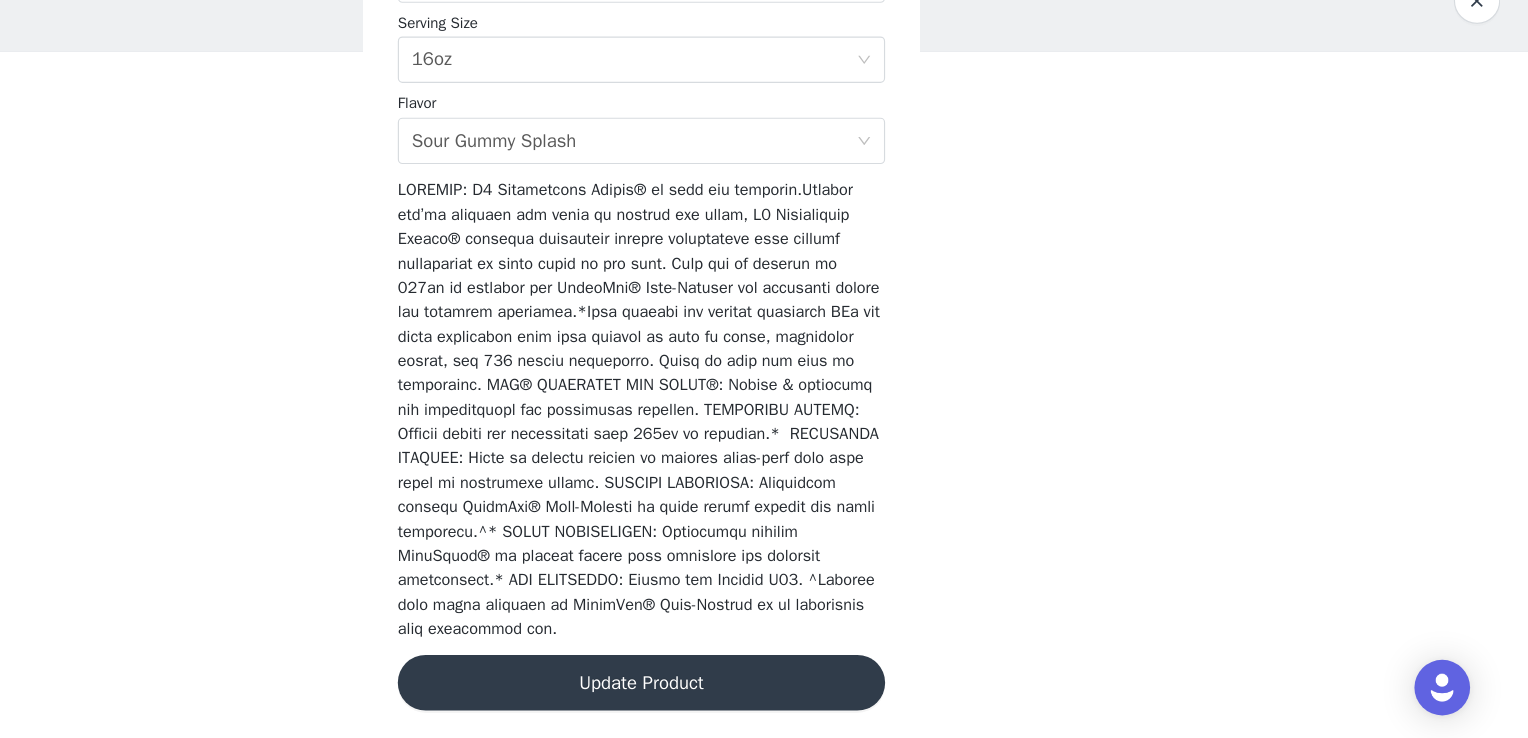 click on "Update Product" at bounding box center [764, 690] 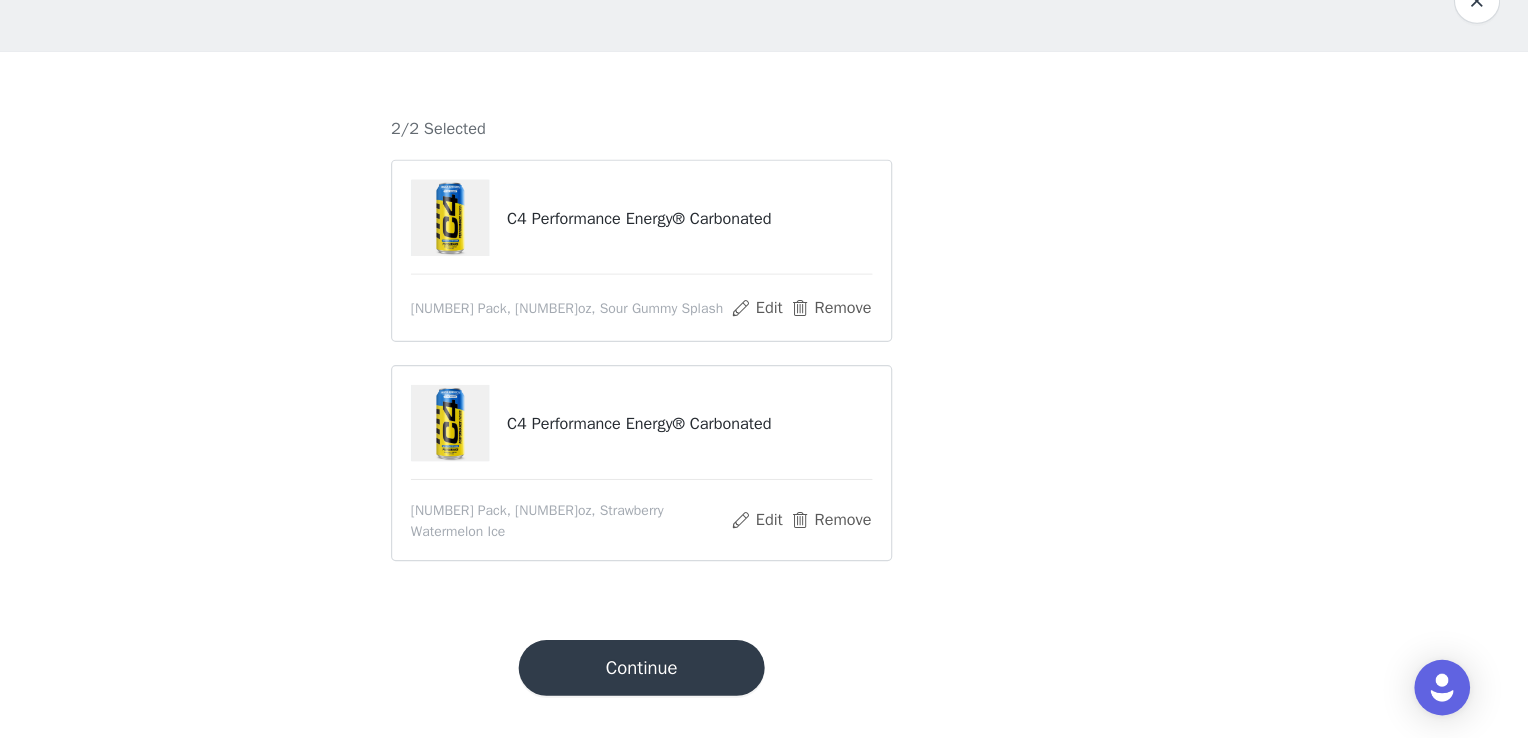 click on "Continue" at bounding box center [764, 677] 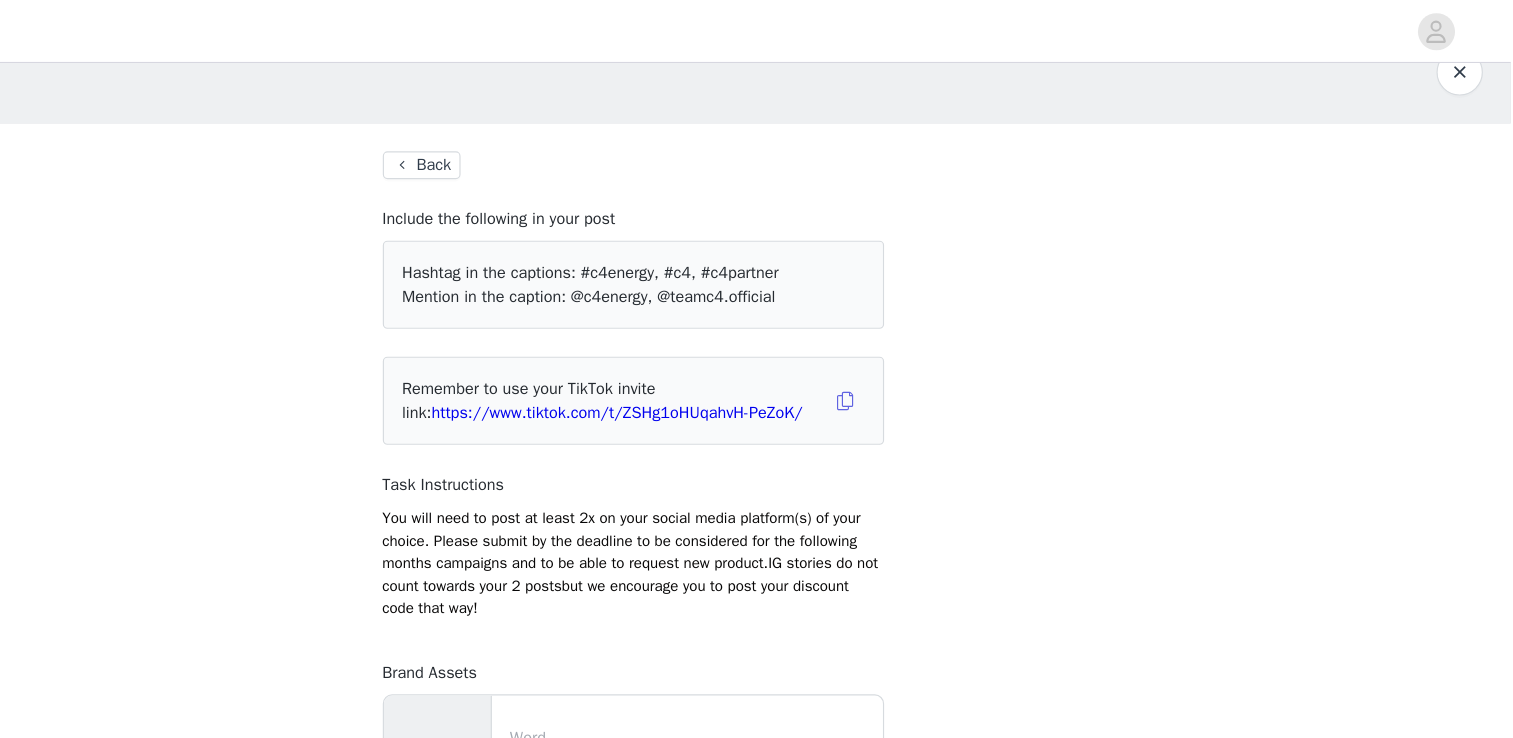 scroll, scrollTop: 0, scrollLeft: 0, axis: both 